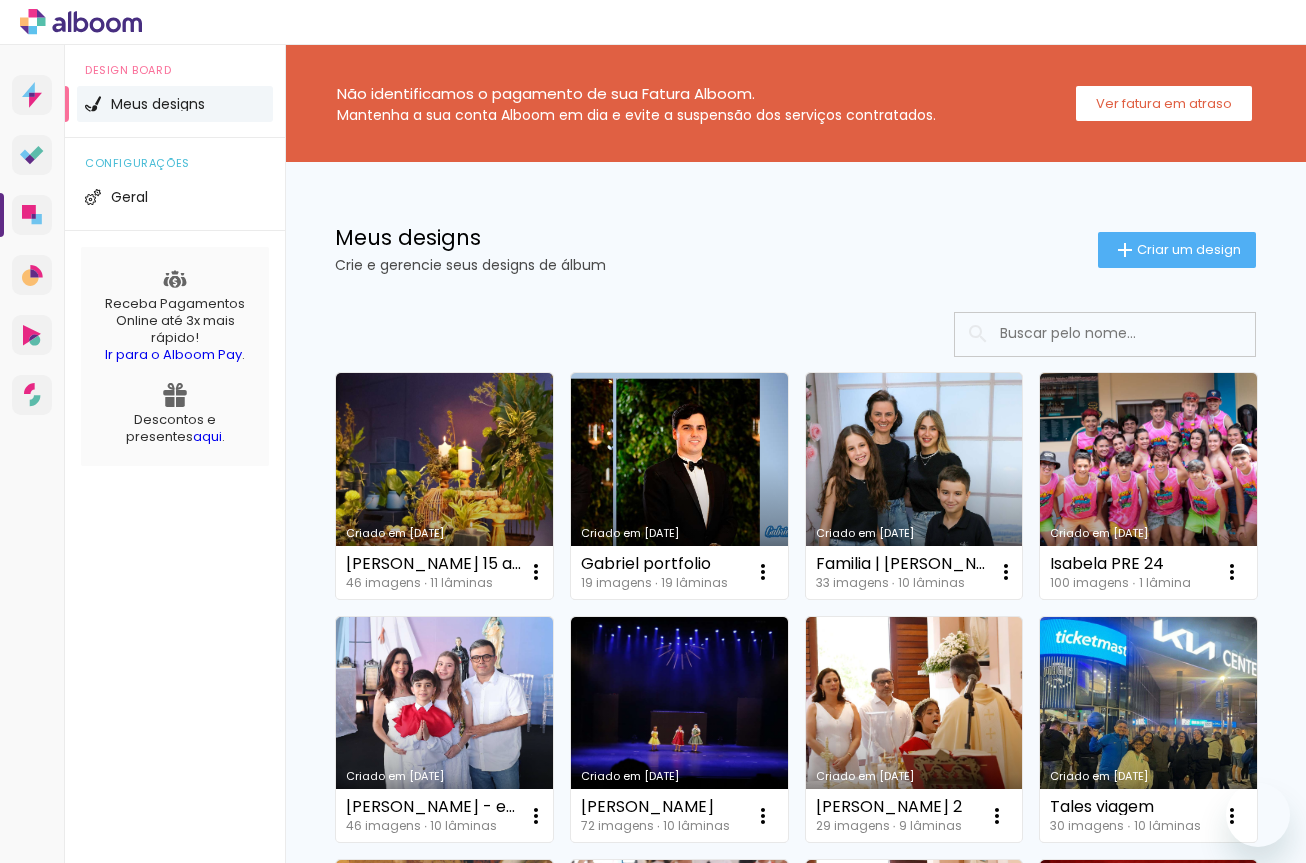 scroll, scrollTop: 0, scrollLeft: 0, axis: both 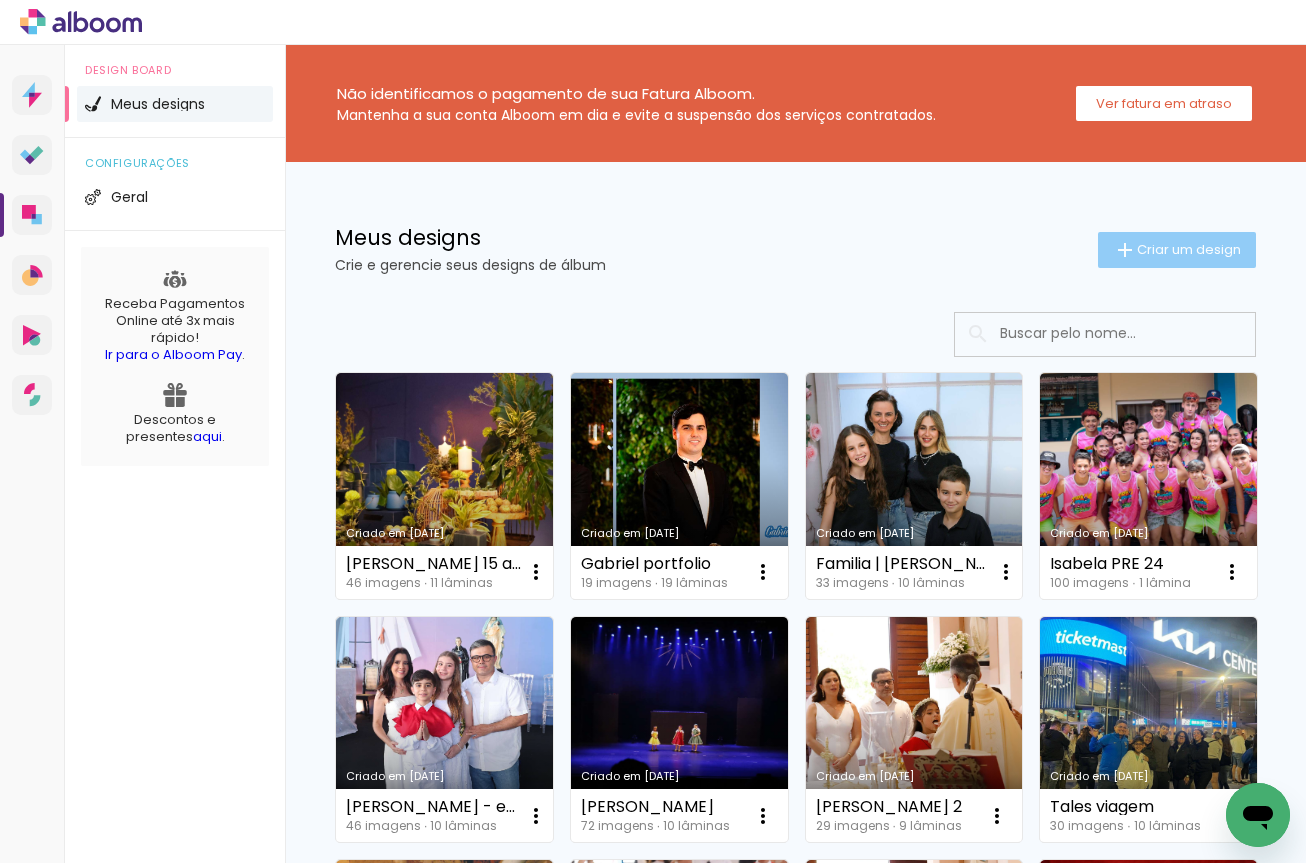 click on "Criar um design" 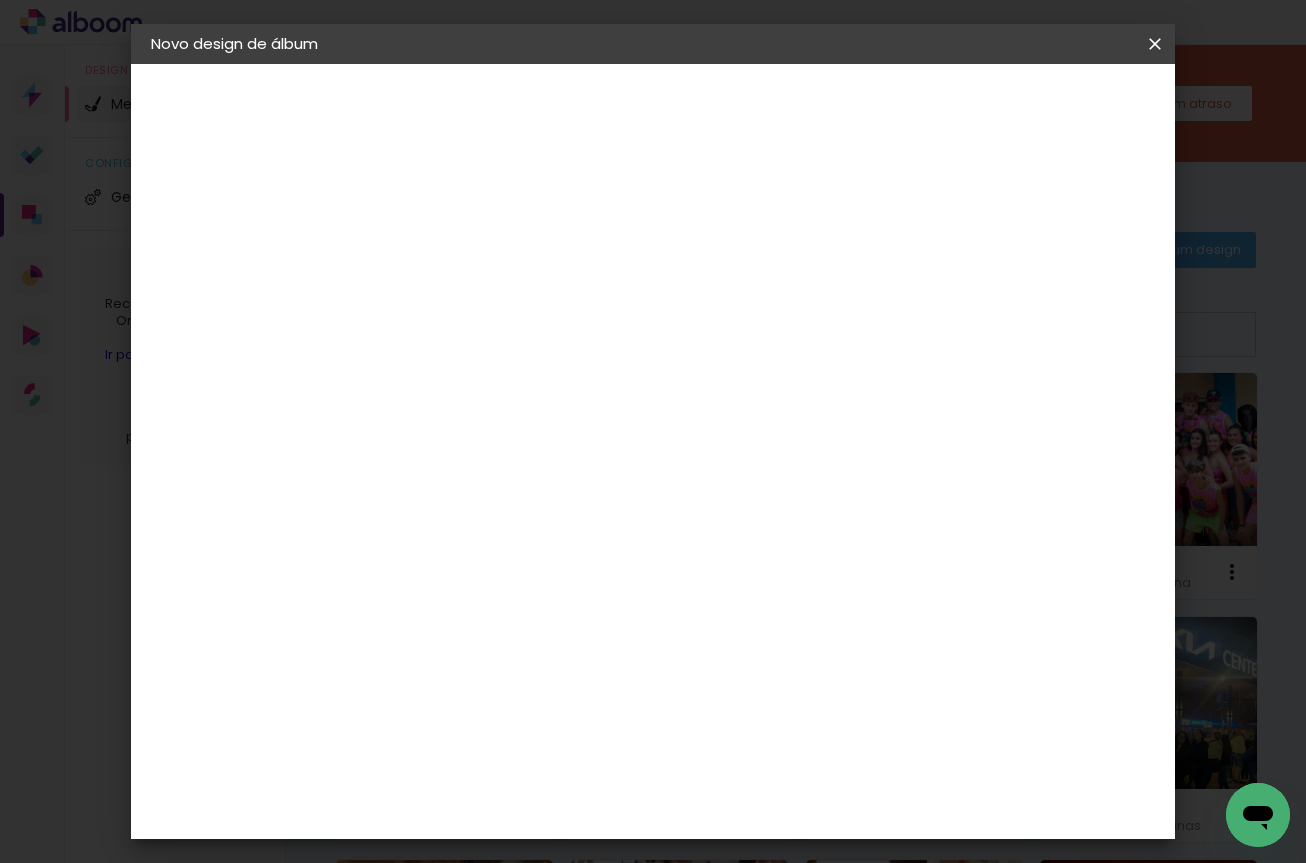 click at bounding box center [478, 268] 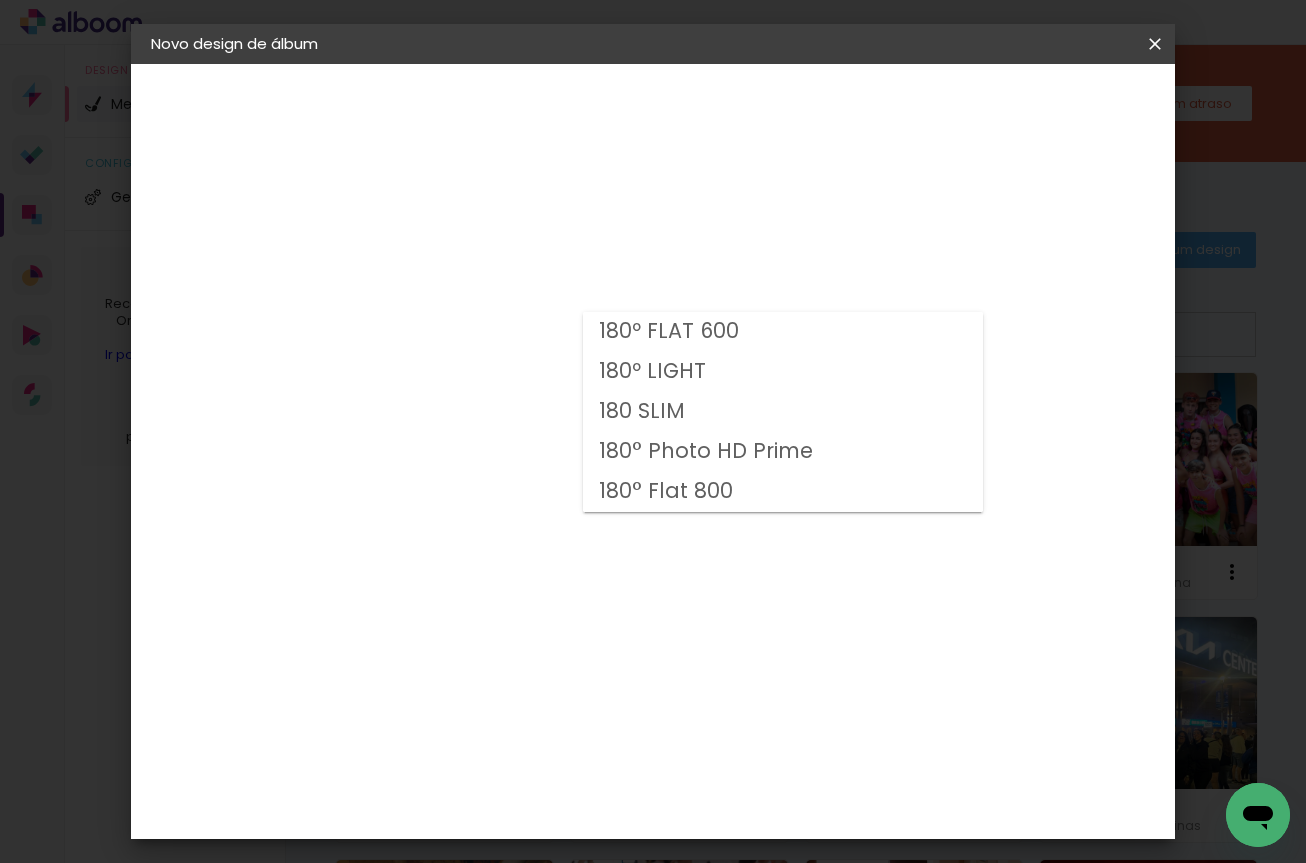 click on "180° Flat 800" at bounding box center (0, 0) 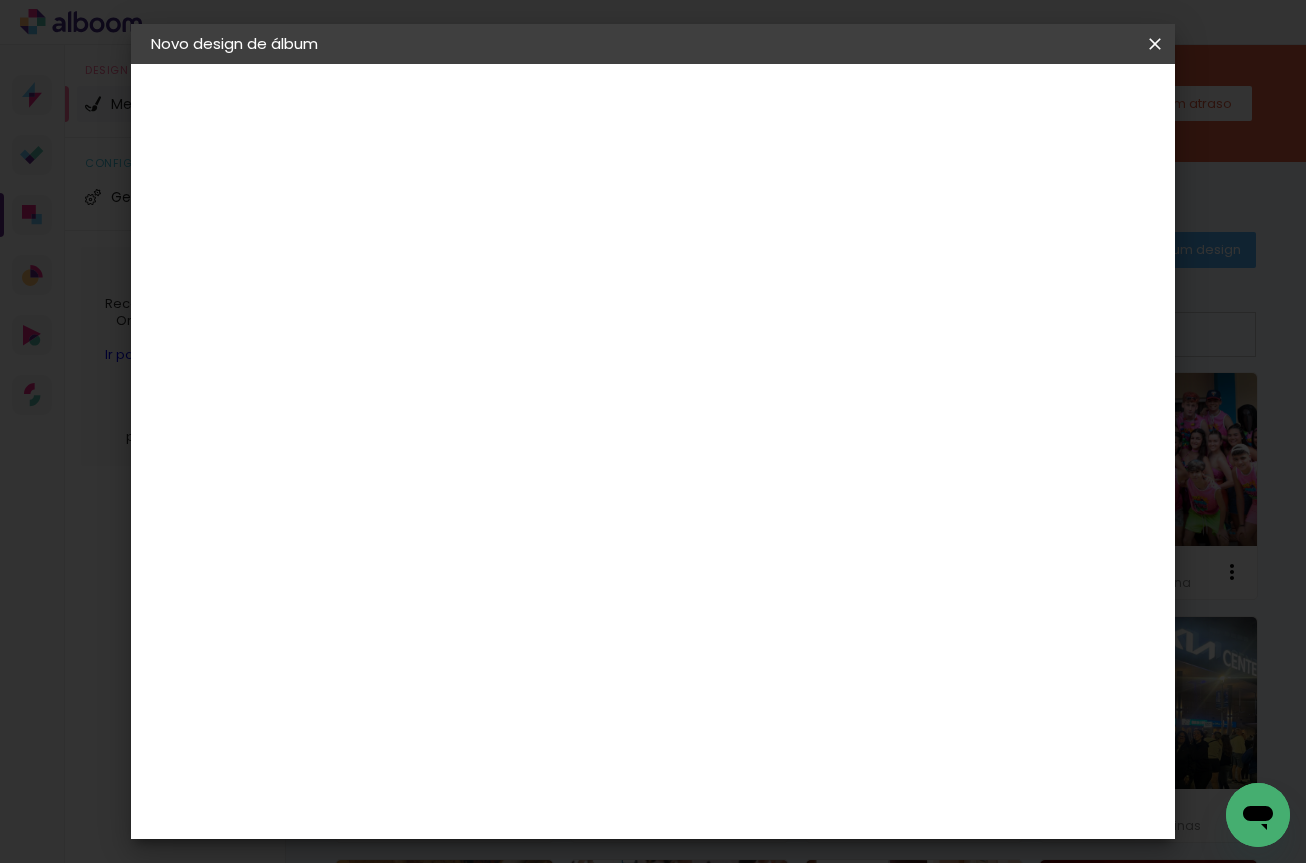 click on "21.0 × 21.0" 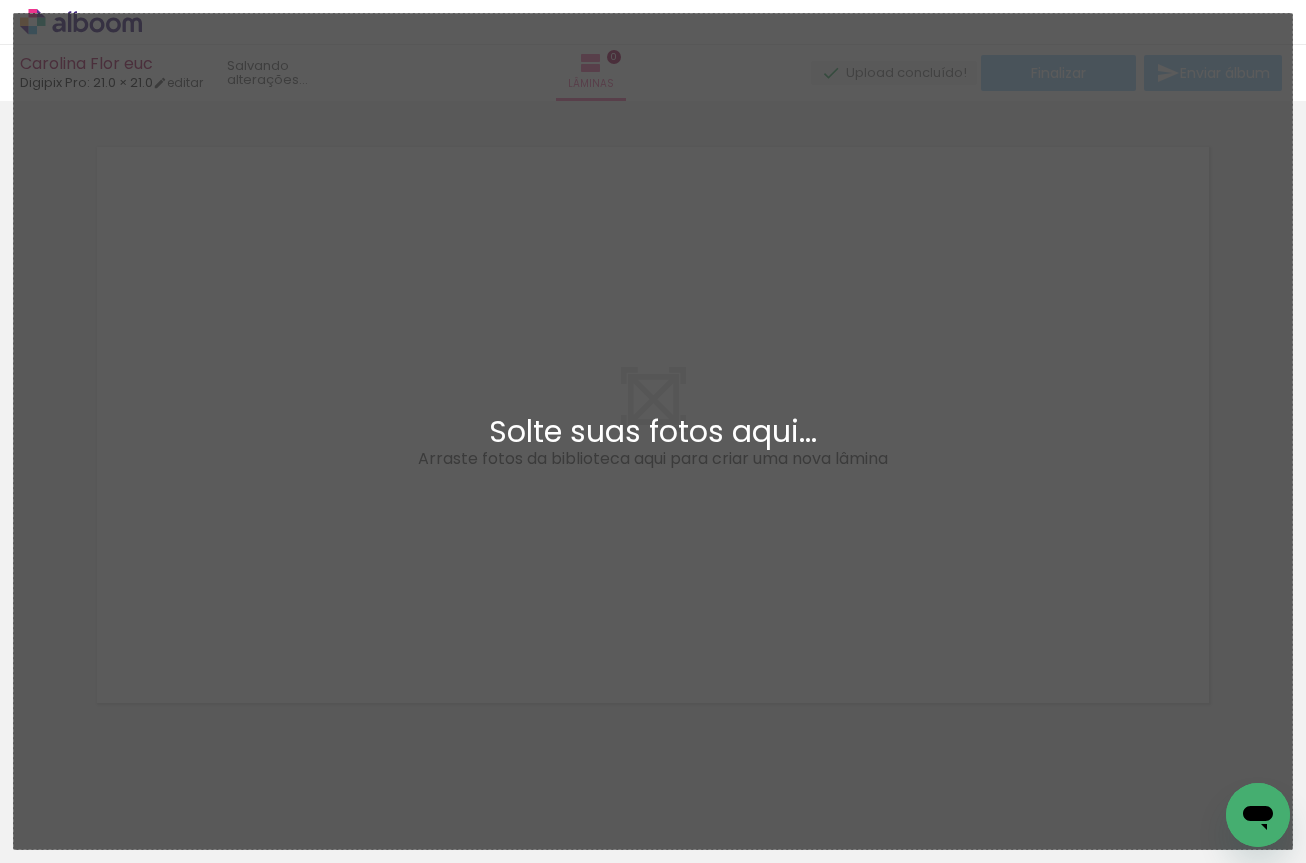 scroll, scrollTop: 26, scrollLeft: 0, axis: vertical 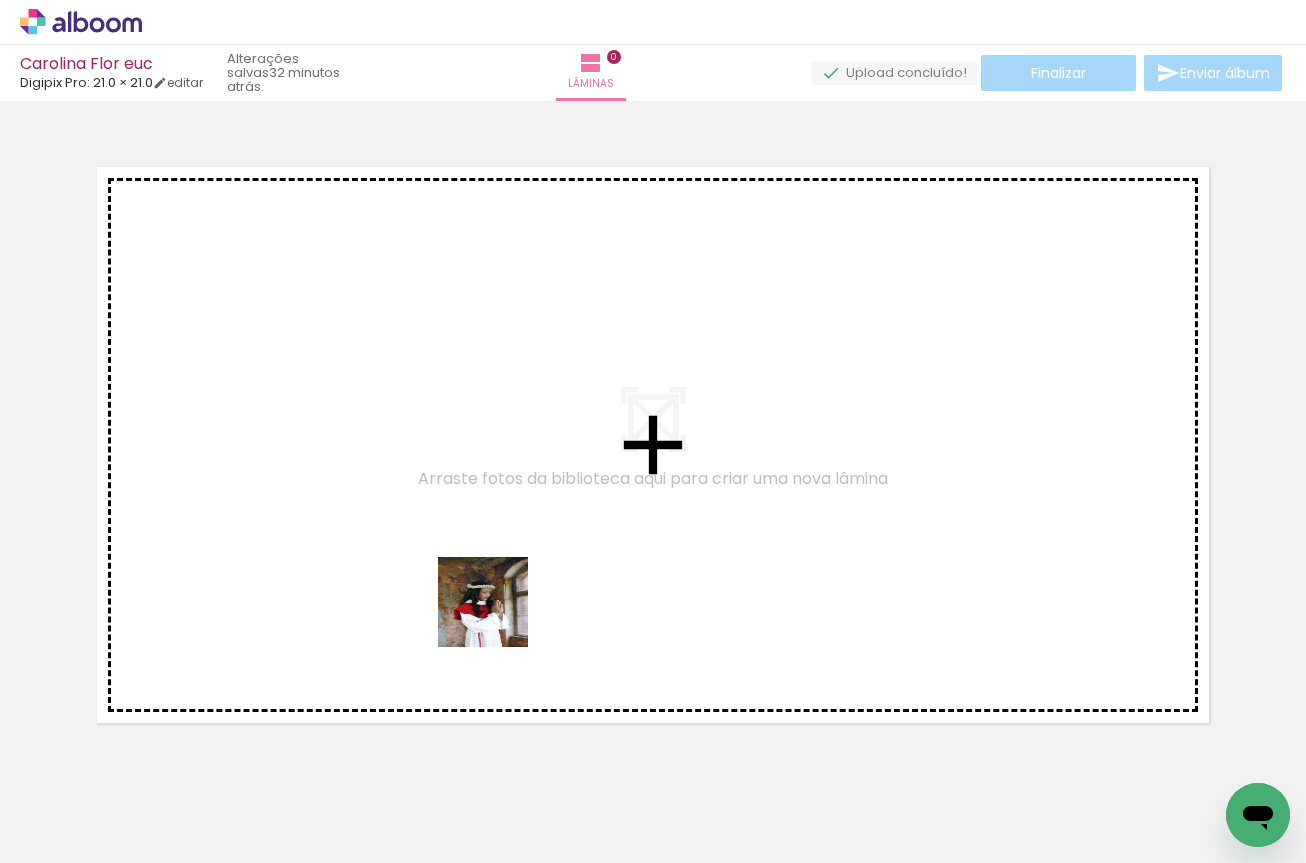 drag, startPoint x: 680, startPoint y: 822, endPoint x: 356, endPoint y: 532, distance: 434.8287 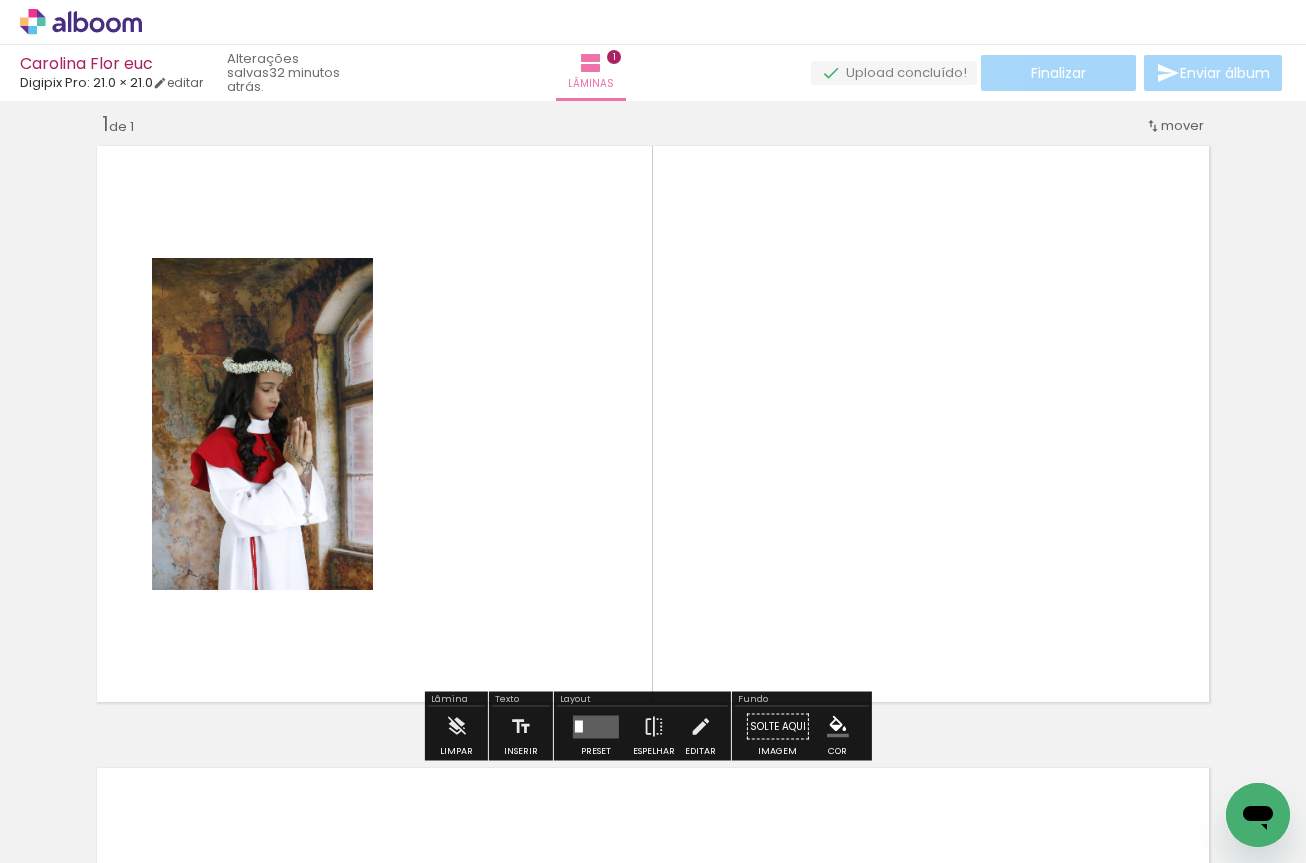 scroll, scrollTop: 26, scrollLeft: 0, axis: vertical 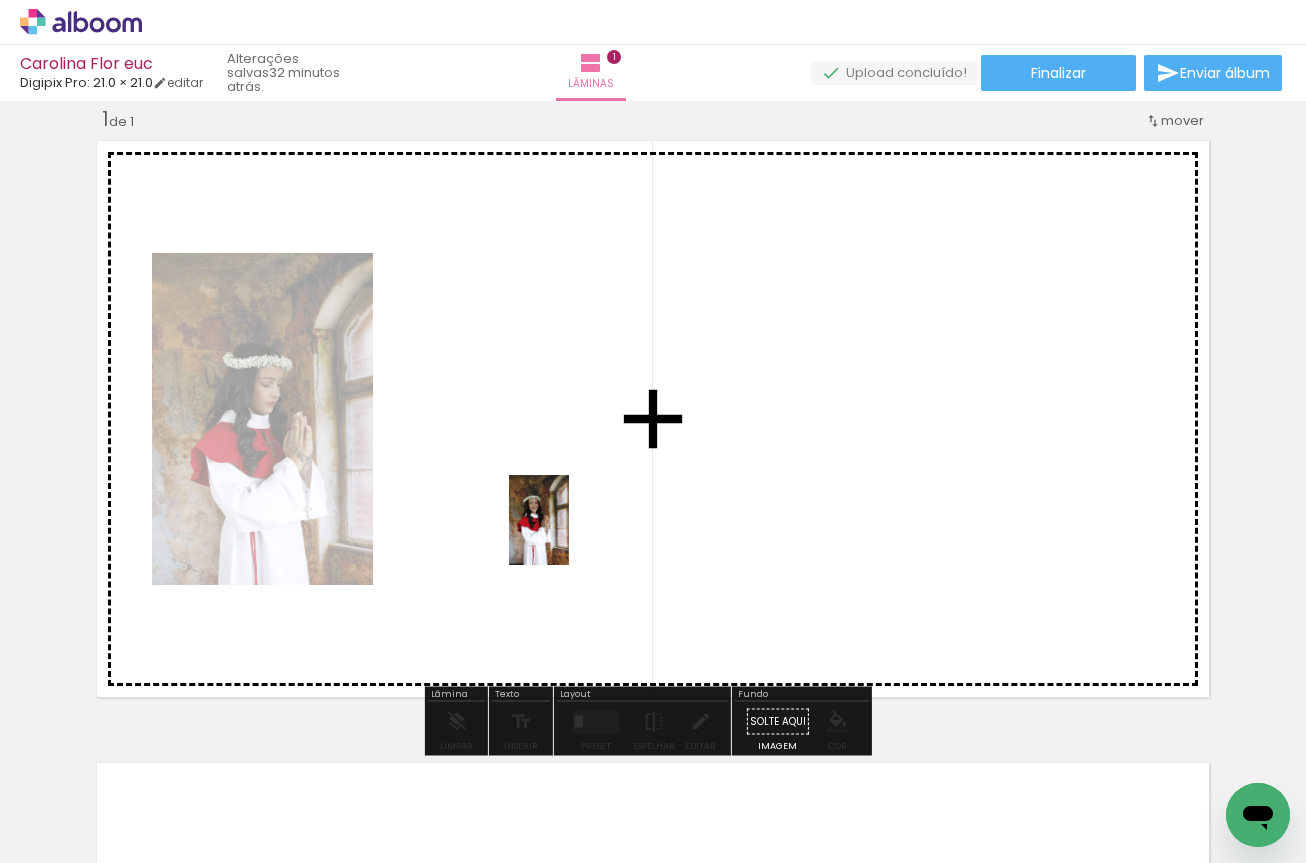 drag, startPoint x: 565, startPoint y: 807, endPoint x: 565, endPoint y: 503, distance: 304 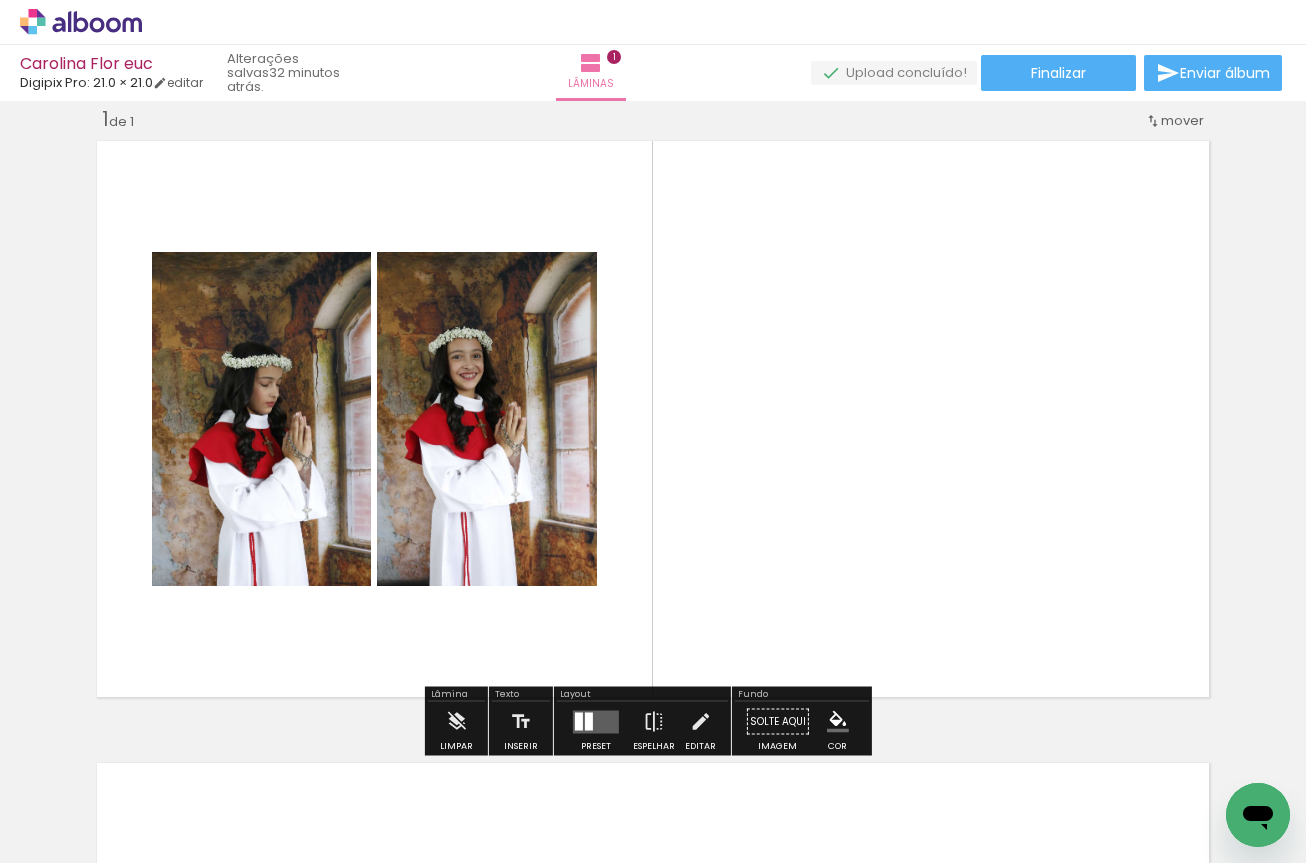 drag, startPoint x: 587, startPoint y: 736, endPoint x: 590, endPoint y: 725, distance: 11.401754 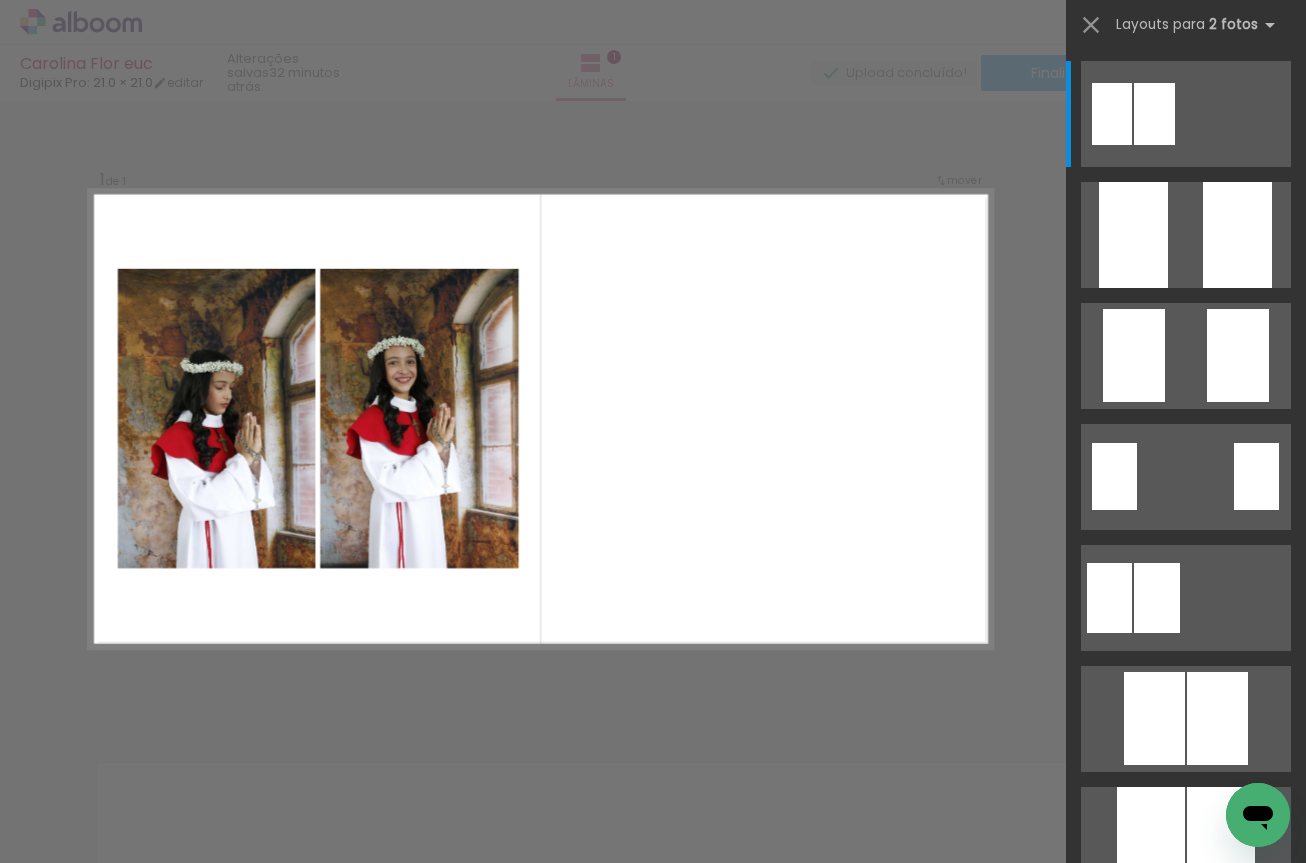 scroll, scrollTop: 25, scrollLeft: 0, axis: vertical 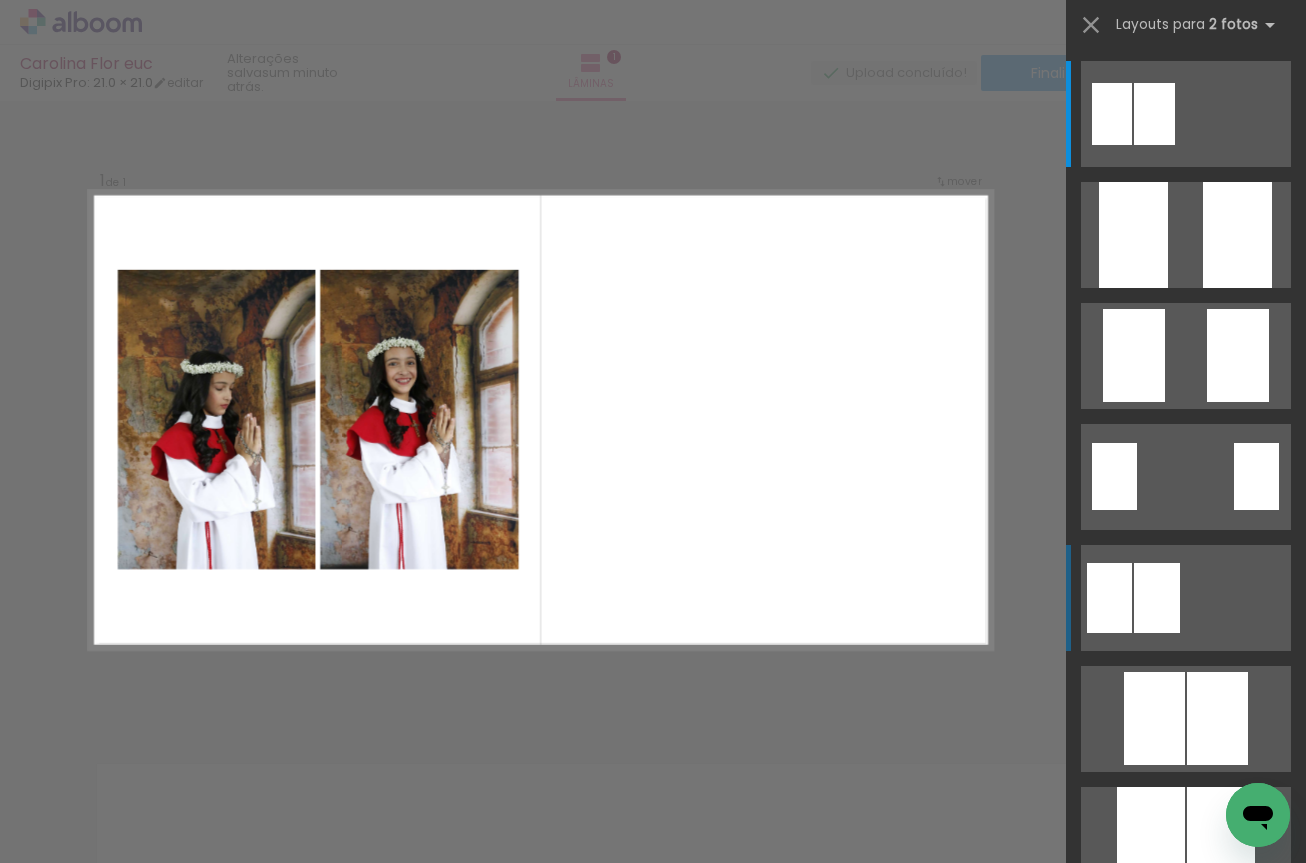 click at bounding box center (1154, 114) 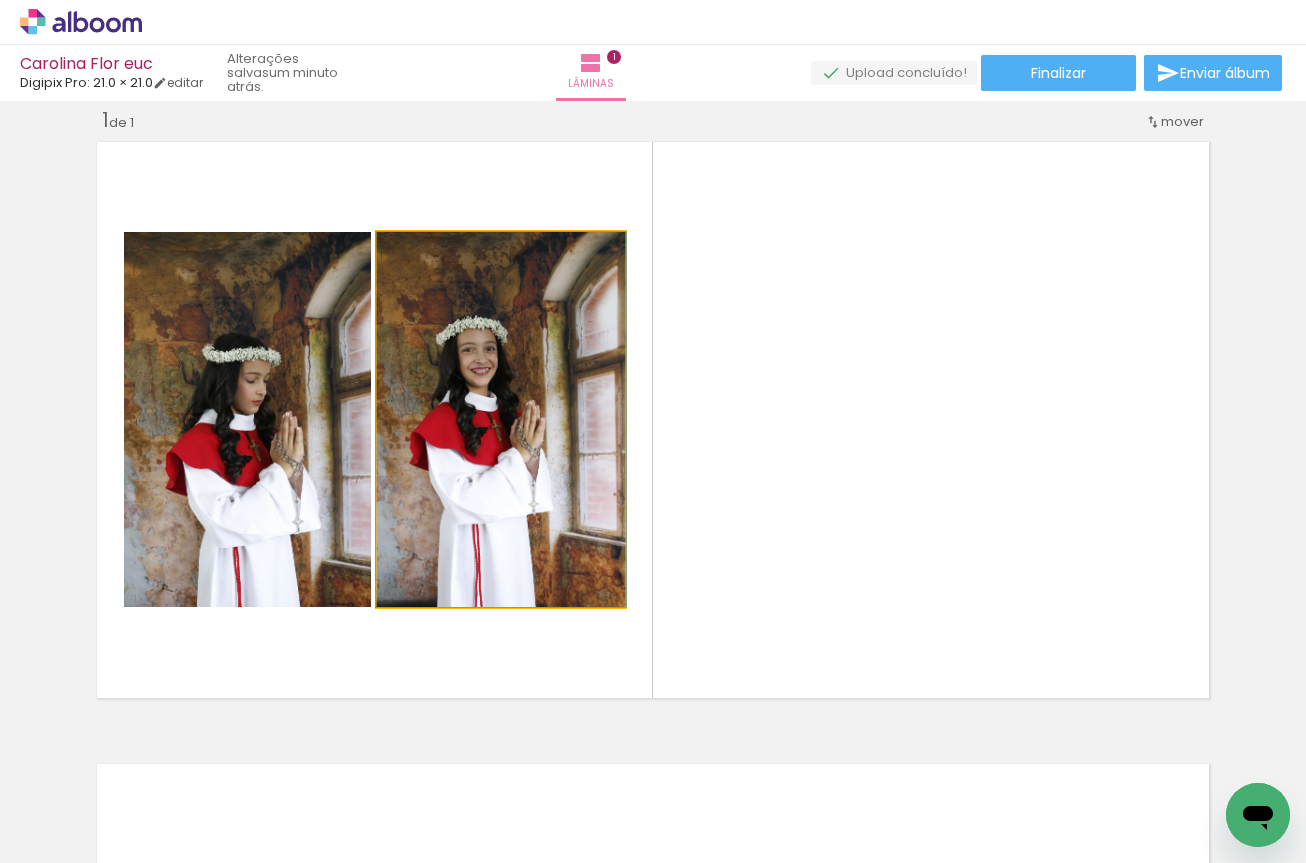 click 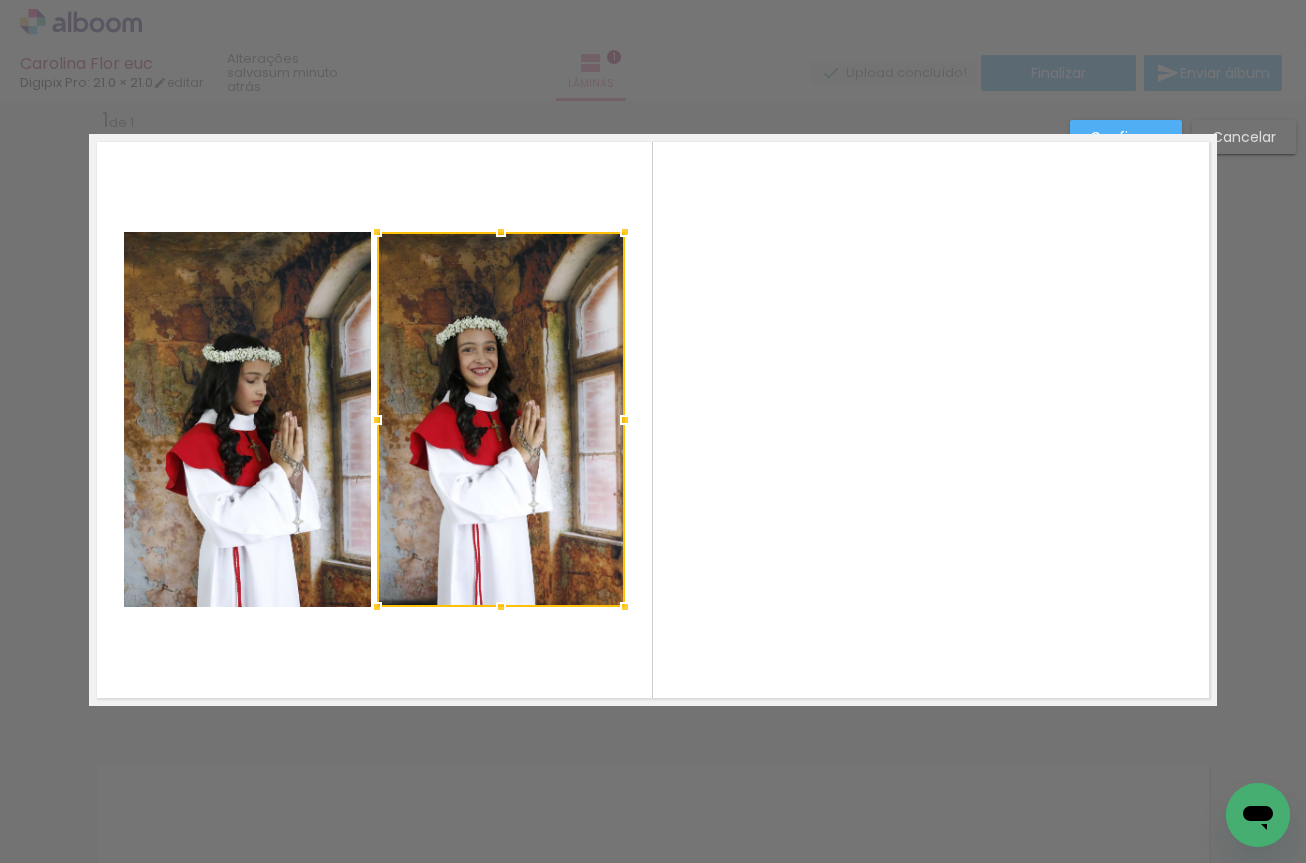 scroll, scrollTop: 26, scrollLeft: 0, axis: vertical 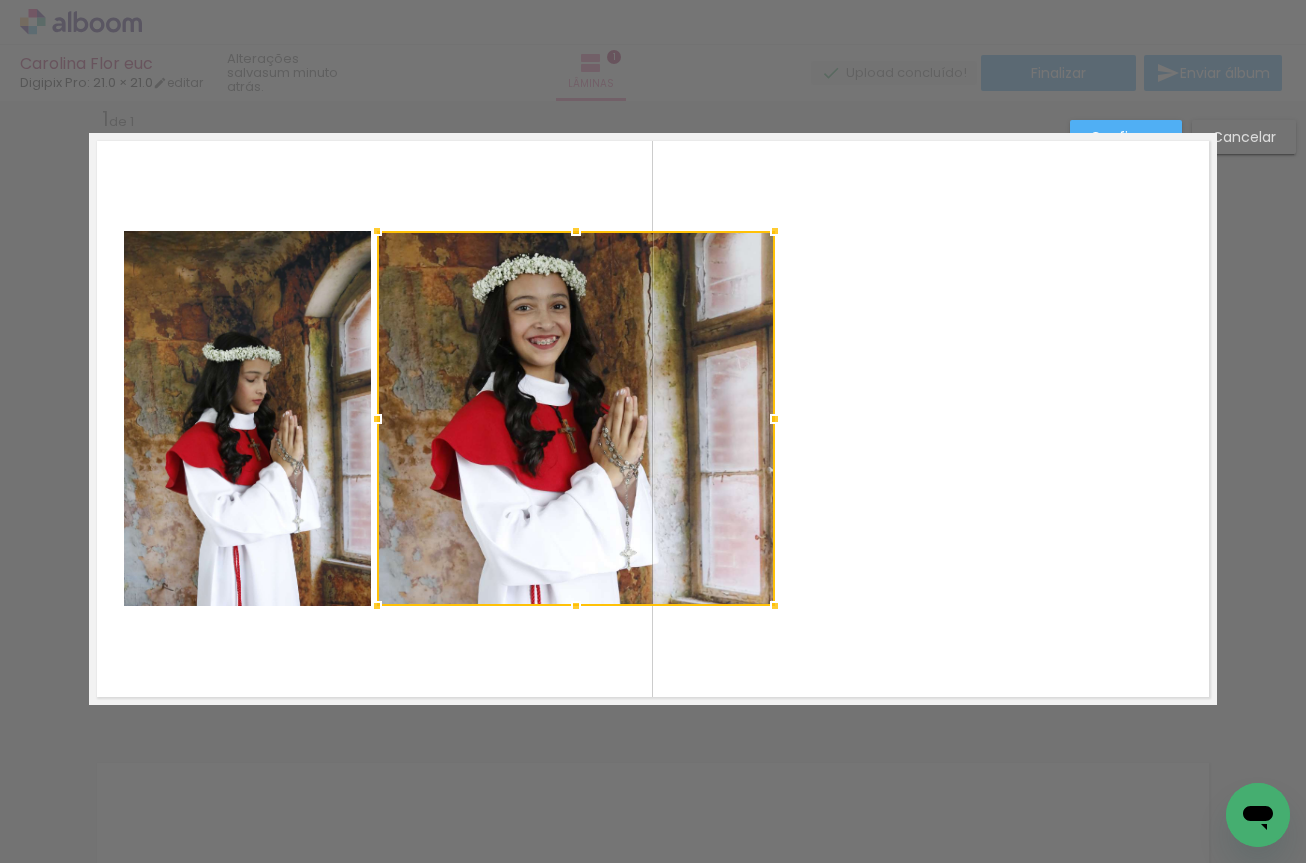 drag, startPoint x: 621, startPoint y: 424, endPoint x: 771, endPoint y: 428, distance: 150.05333 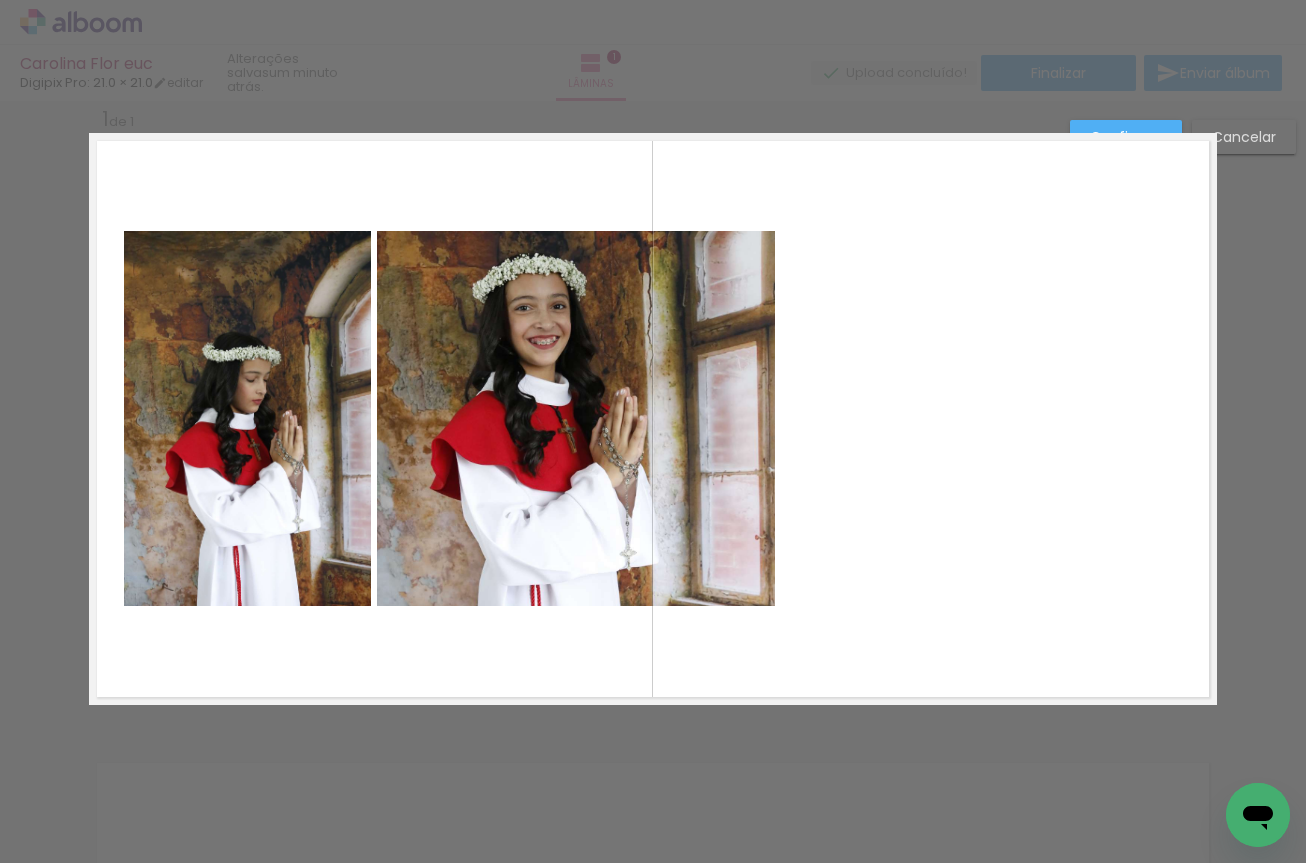 click 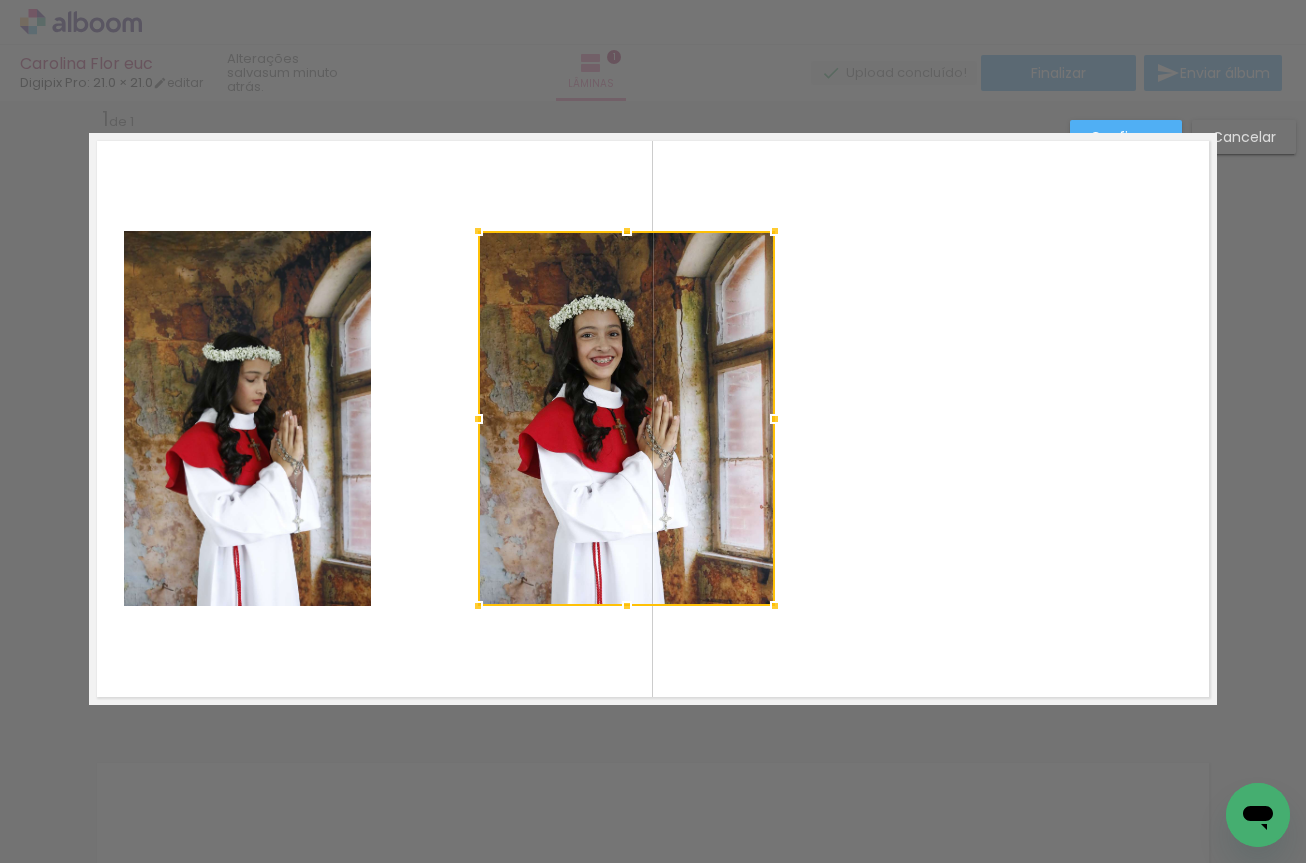 drag, startPoint x: 369, startPoint y: 417, endPoint x: 470, endPoint y: 419, distance: 101.0198 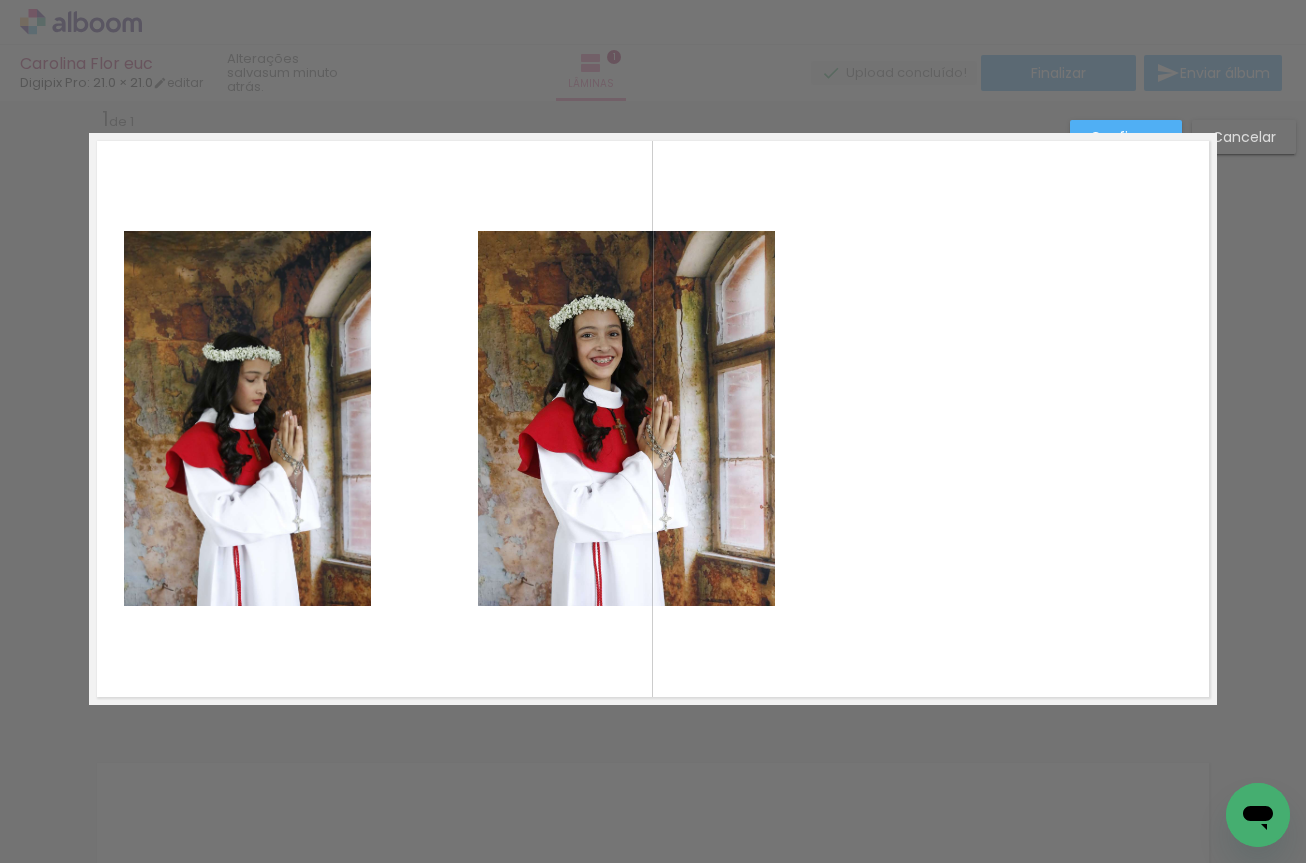 click 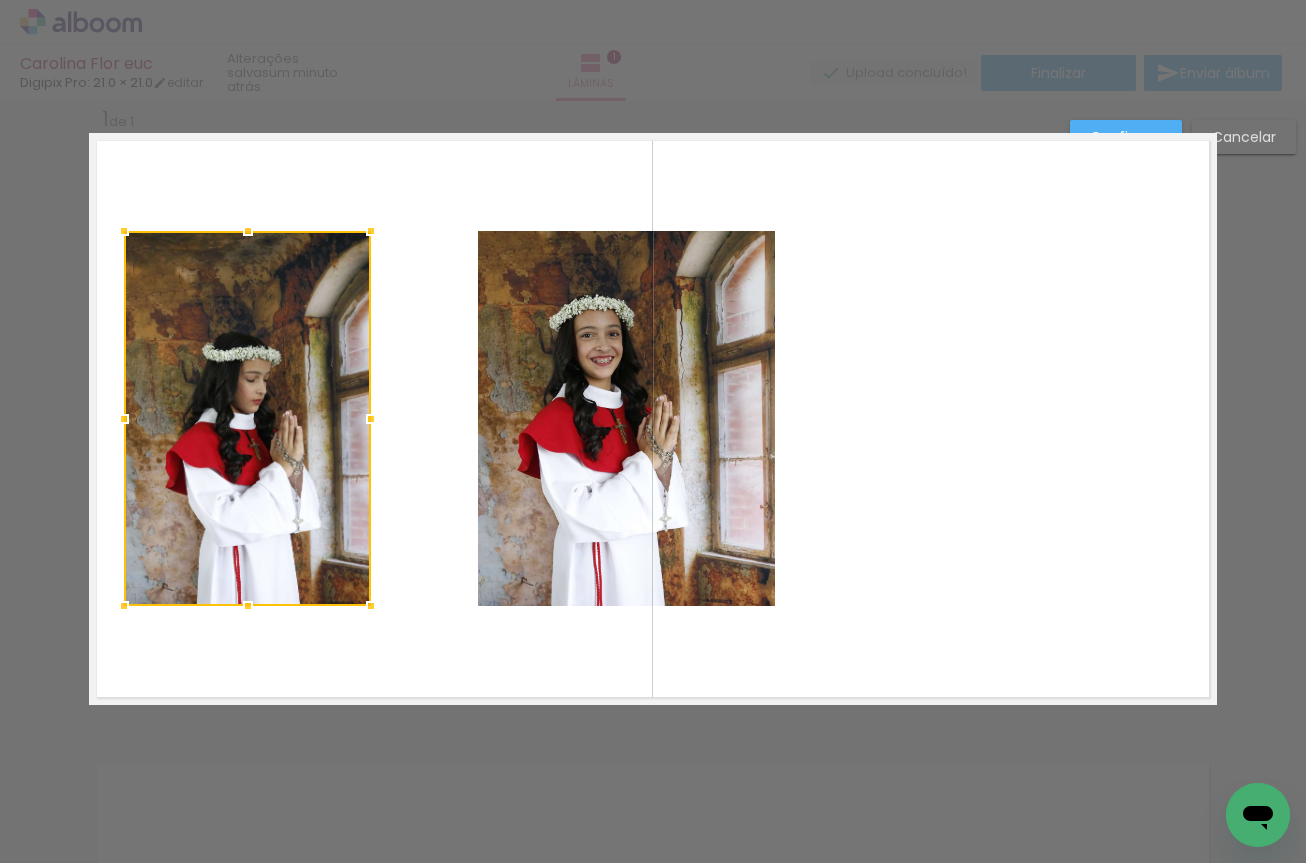 click at bounding box center [247, 418] 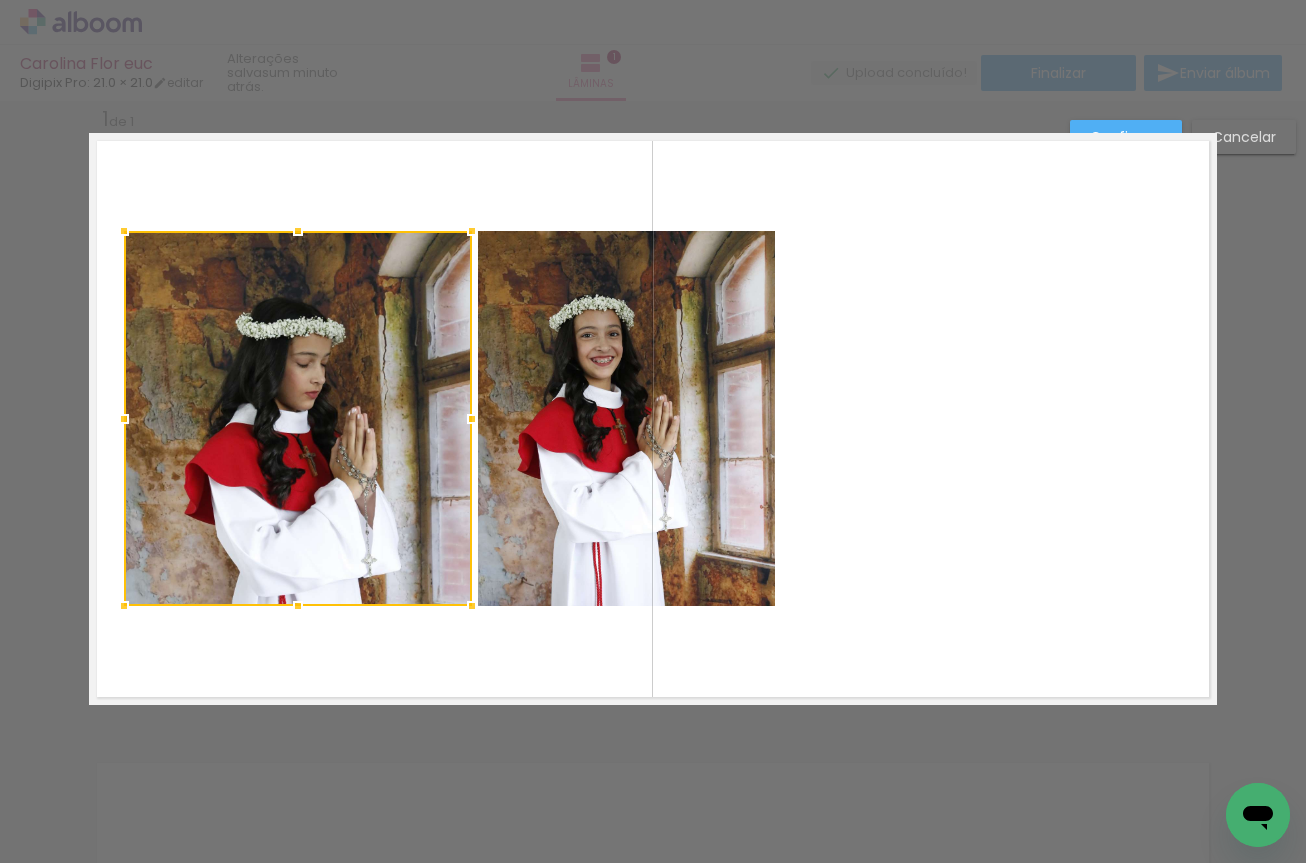 drag, startPoint x: 360, startPoint y: 416, endPoint x: 461, endPoint y: 420, distance: 101.07918 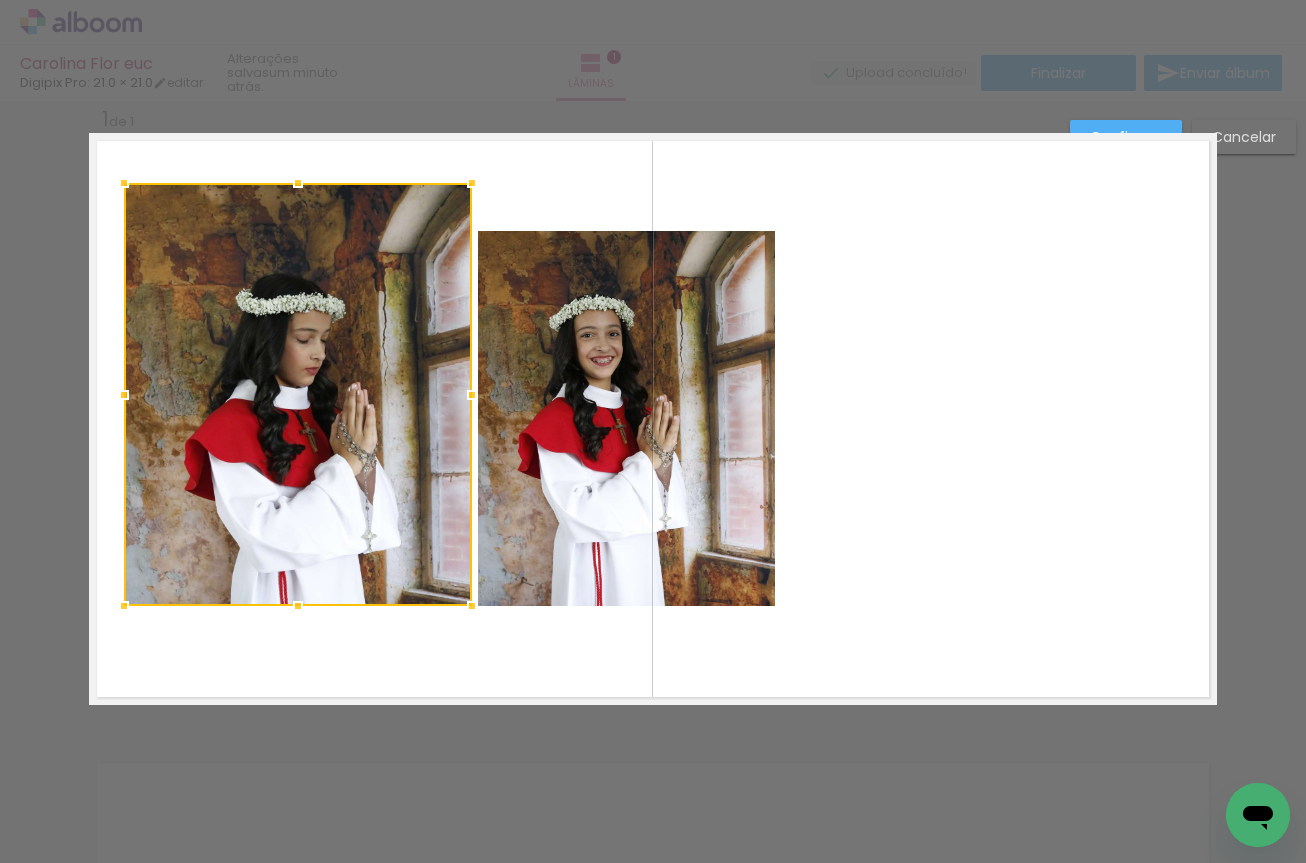 drag, startPoint x: 292, startPoint y: 226, endPoint x: 302, endPoint y: 178, distance: 49.0306 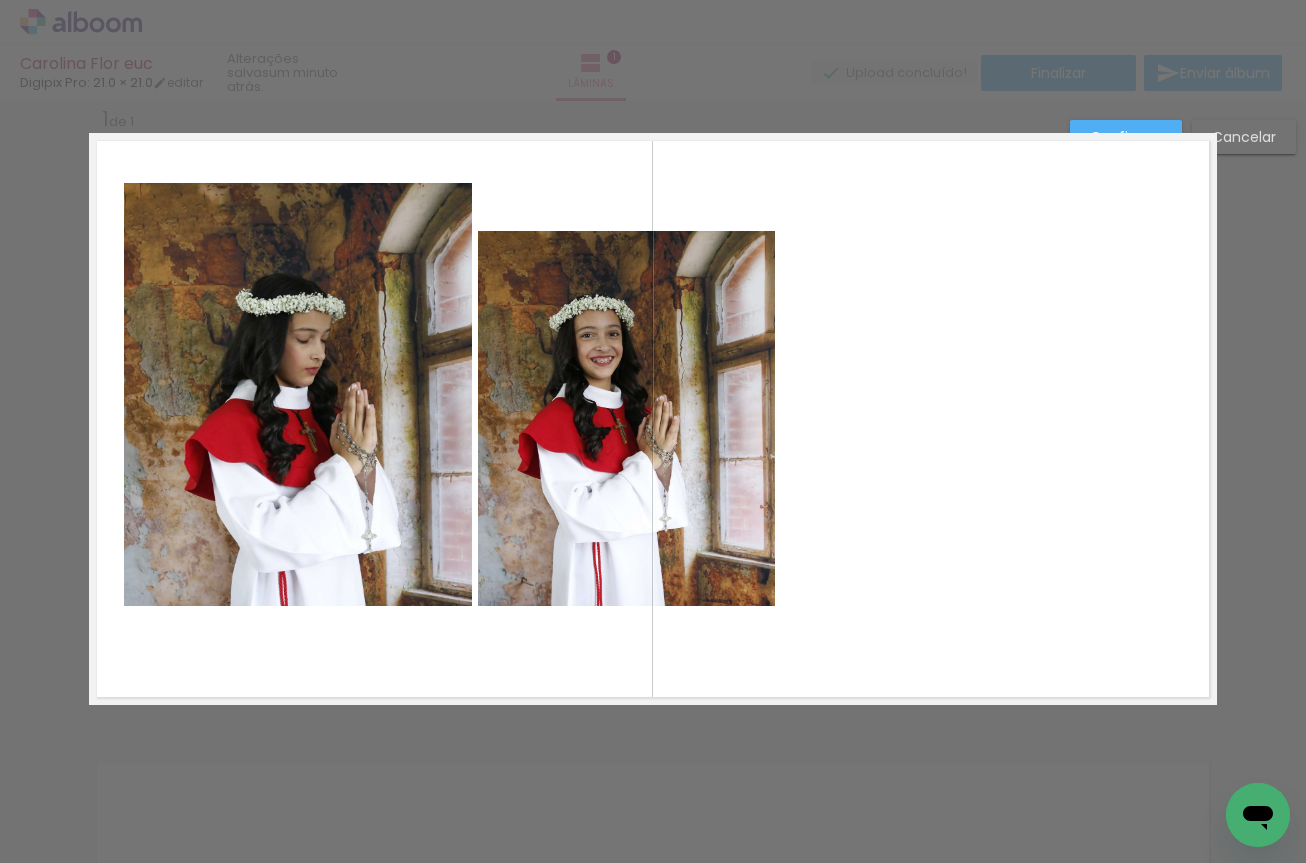 click 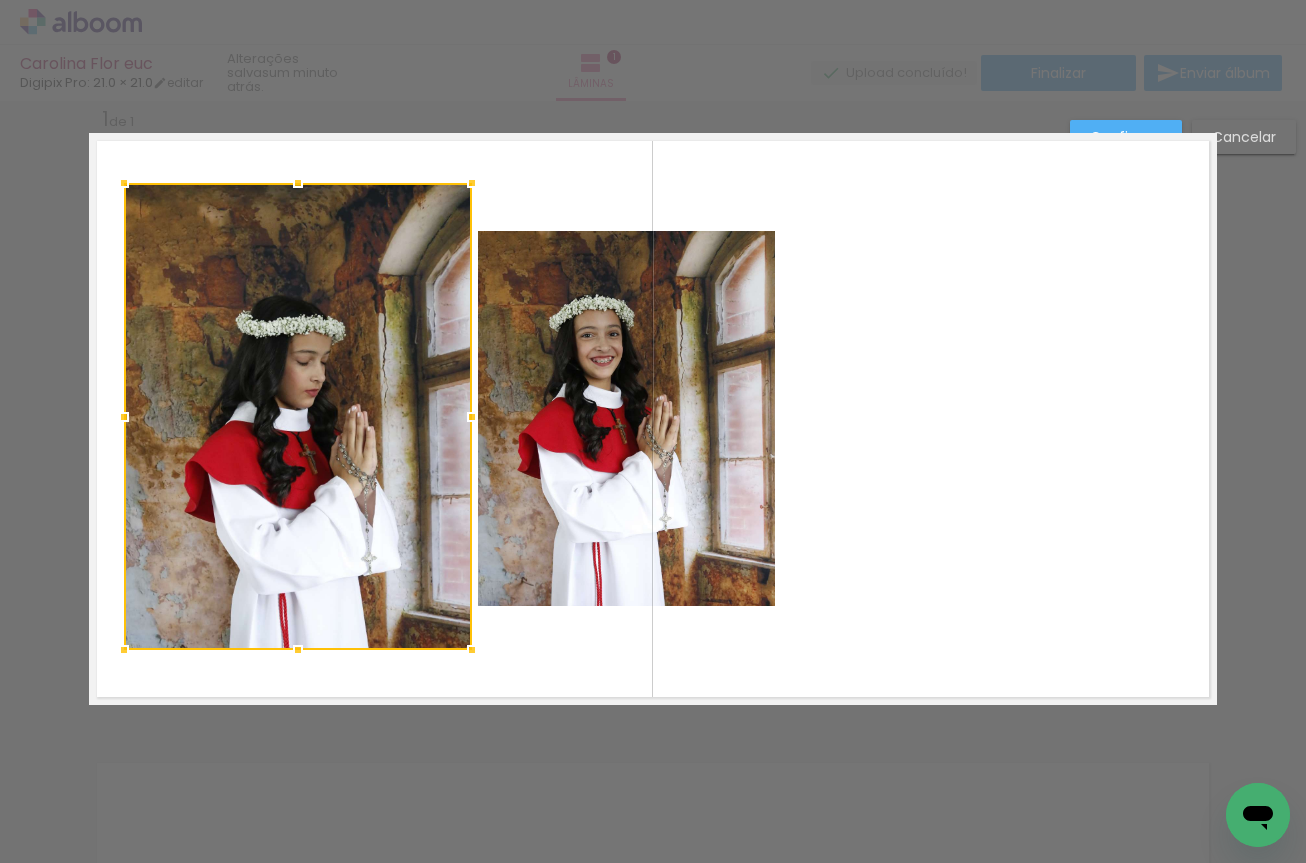 drag, startPoint x: 293, startPoint y: 609, endPoint x: 292, endPoint y: 653, distance: 44.011364 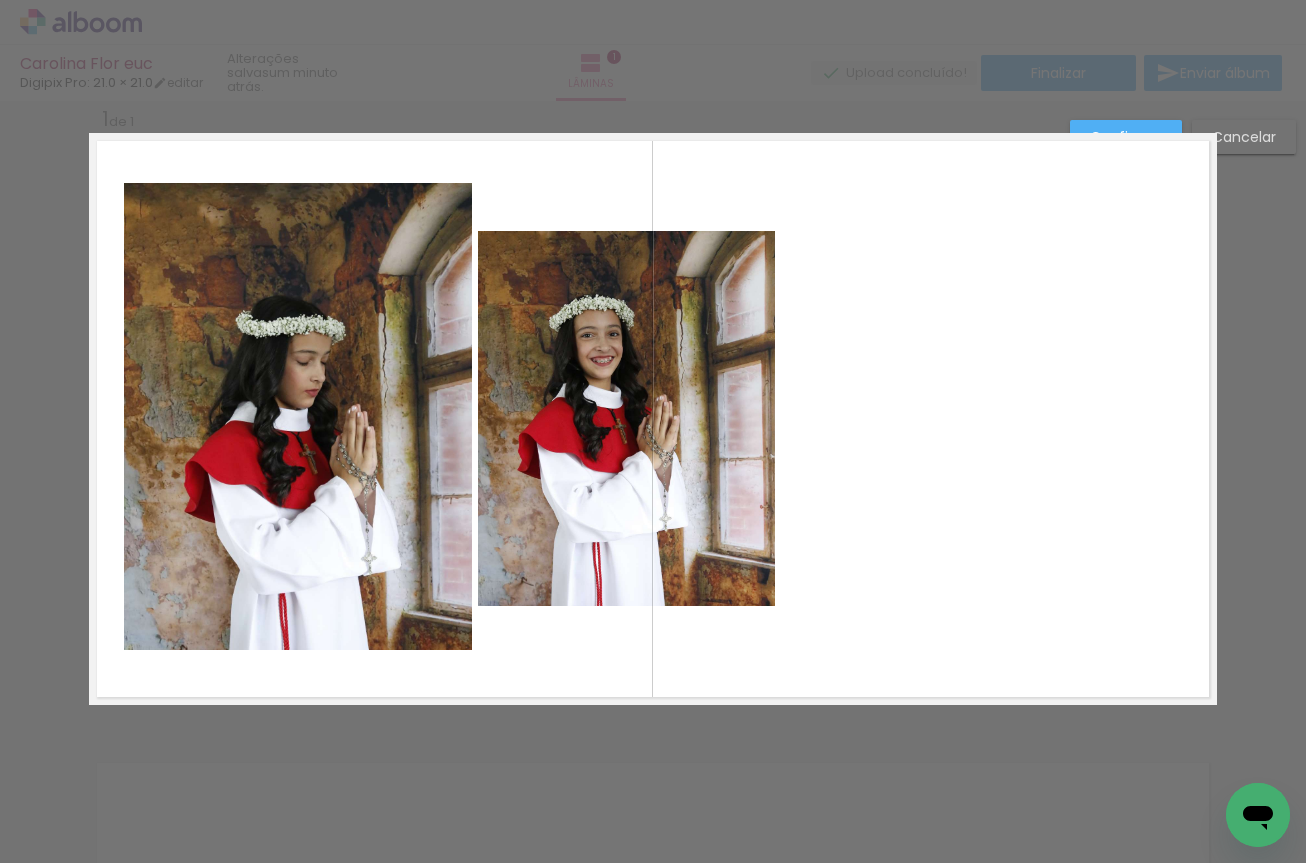 click 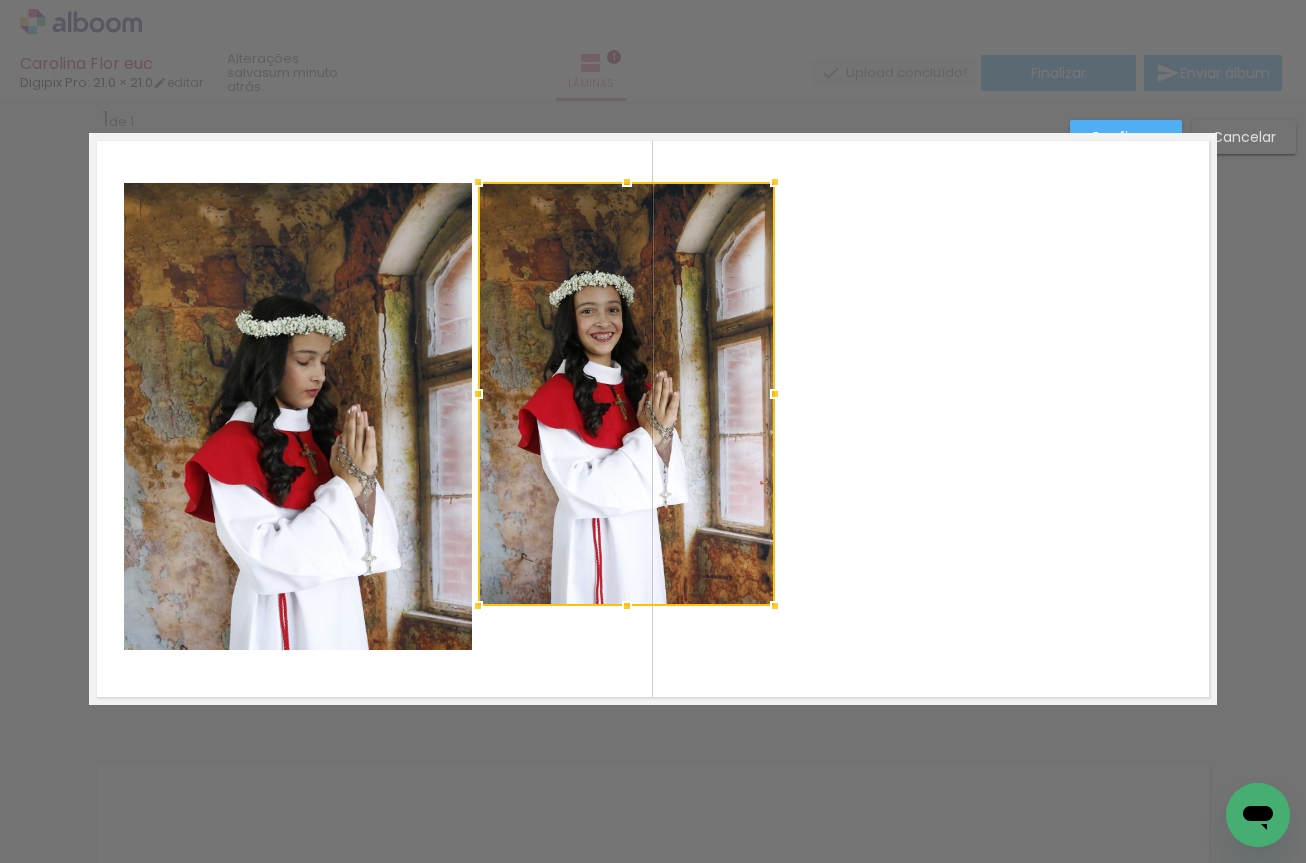 drag, startPoint x: 624, startPoint y: 231, endPoint x: 641, endPoint y: 182, distance: 51.86521 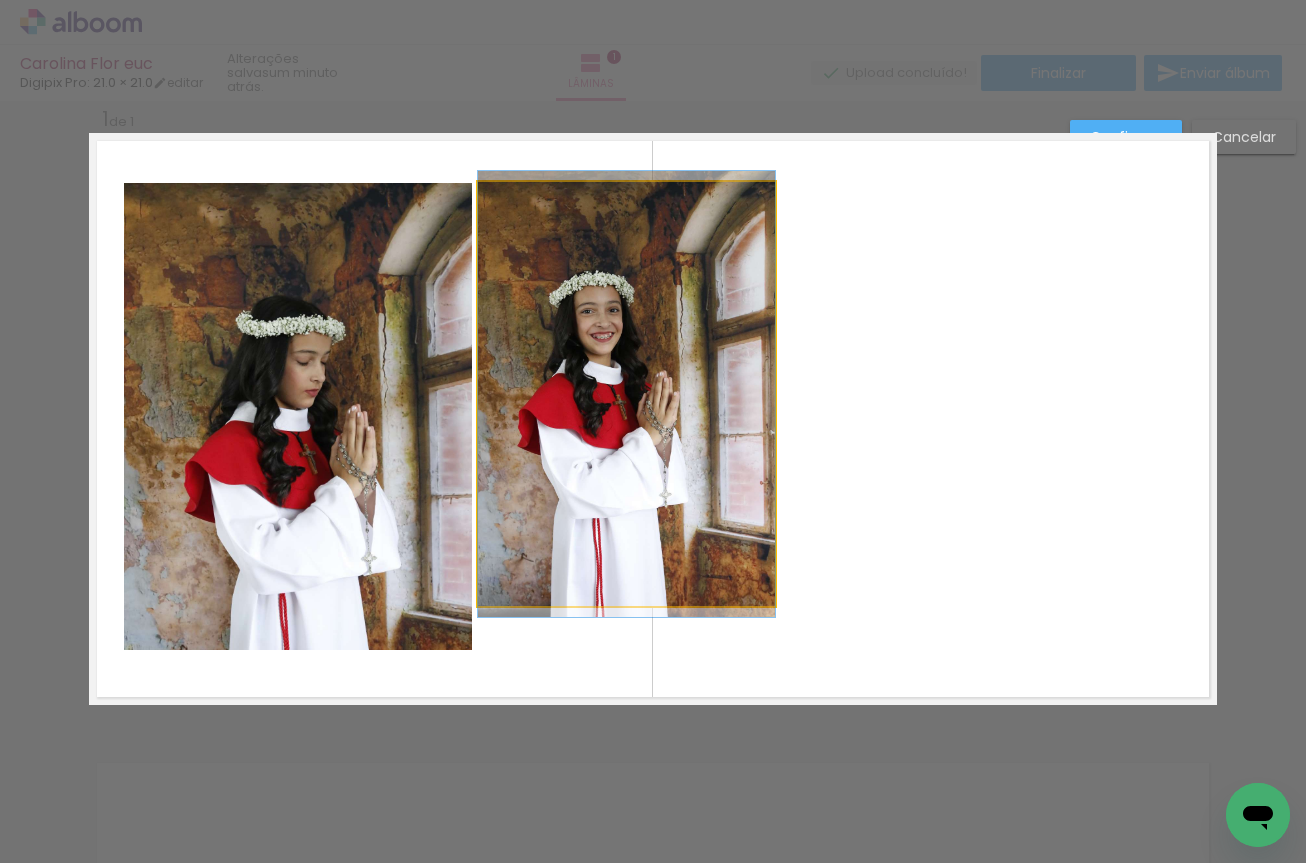 click 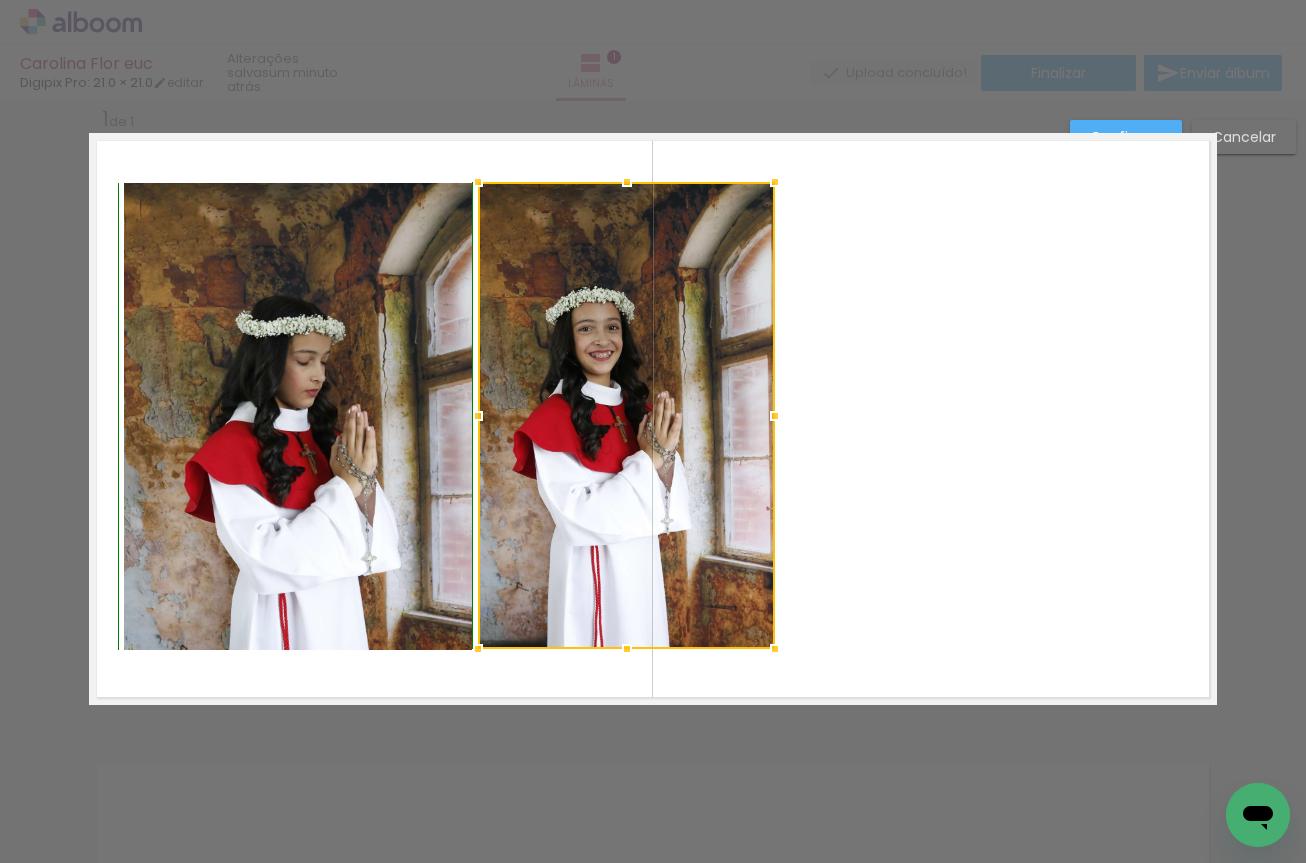 drag, startPoint x: 617, startPoint y: 608, endPoint x: 623, endPoint y: 653, distance: 45.39824 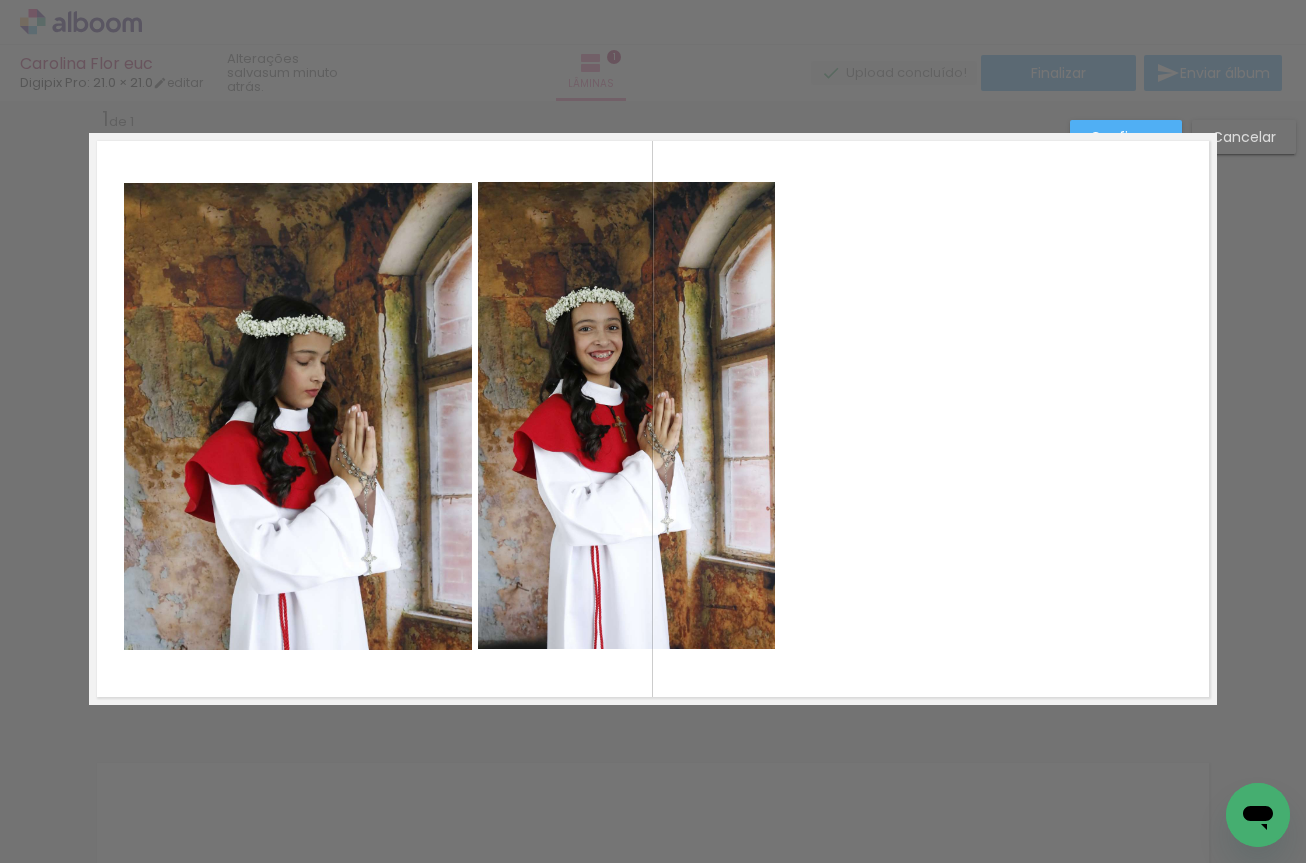 click at bounding box center (653, 419) 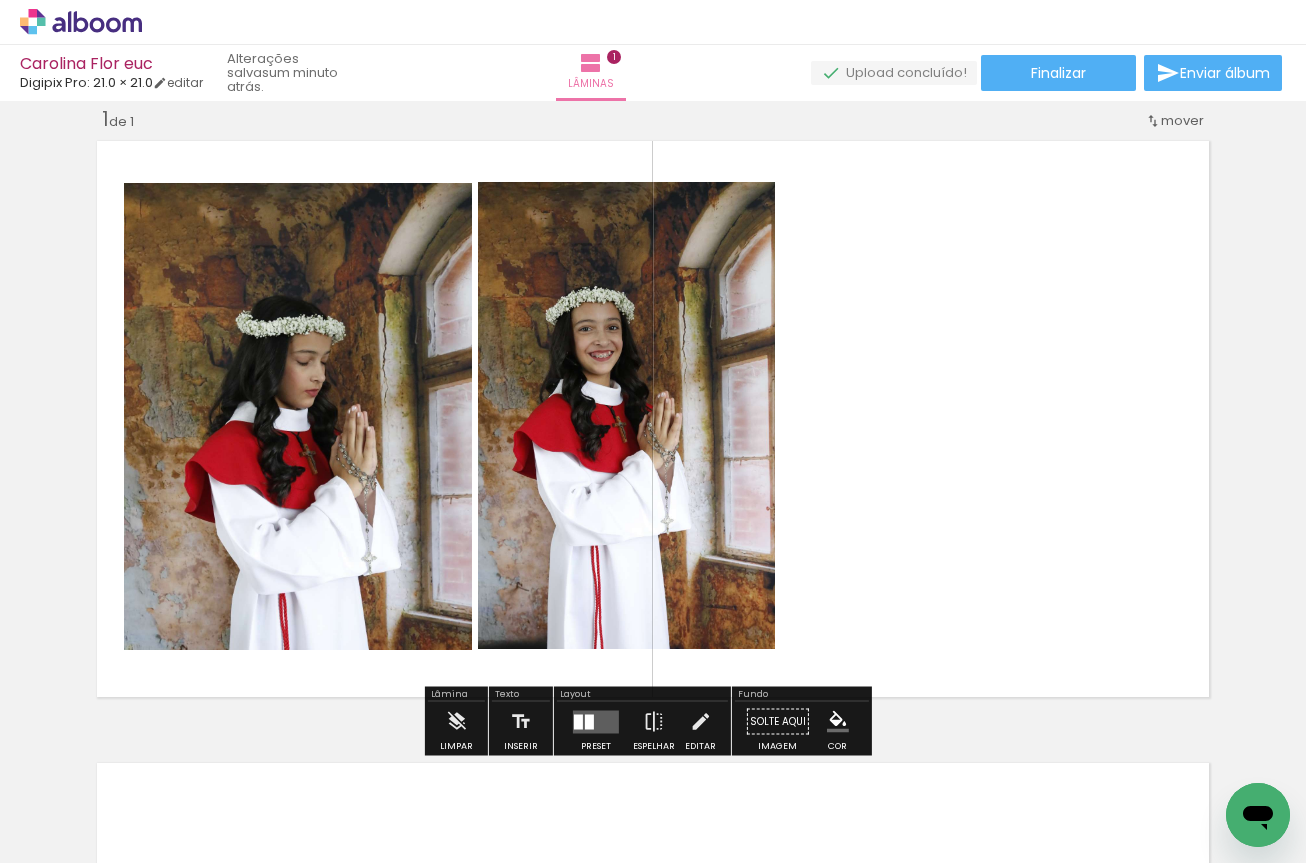 click at bounding box center [653, 419] 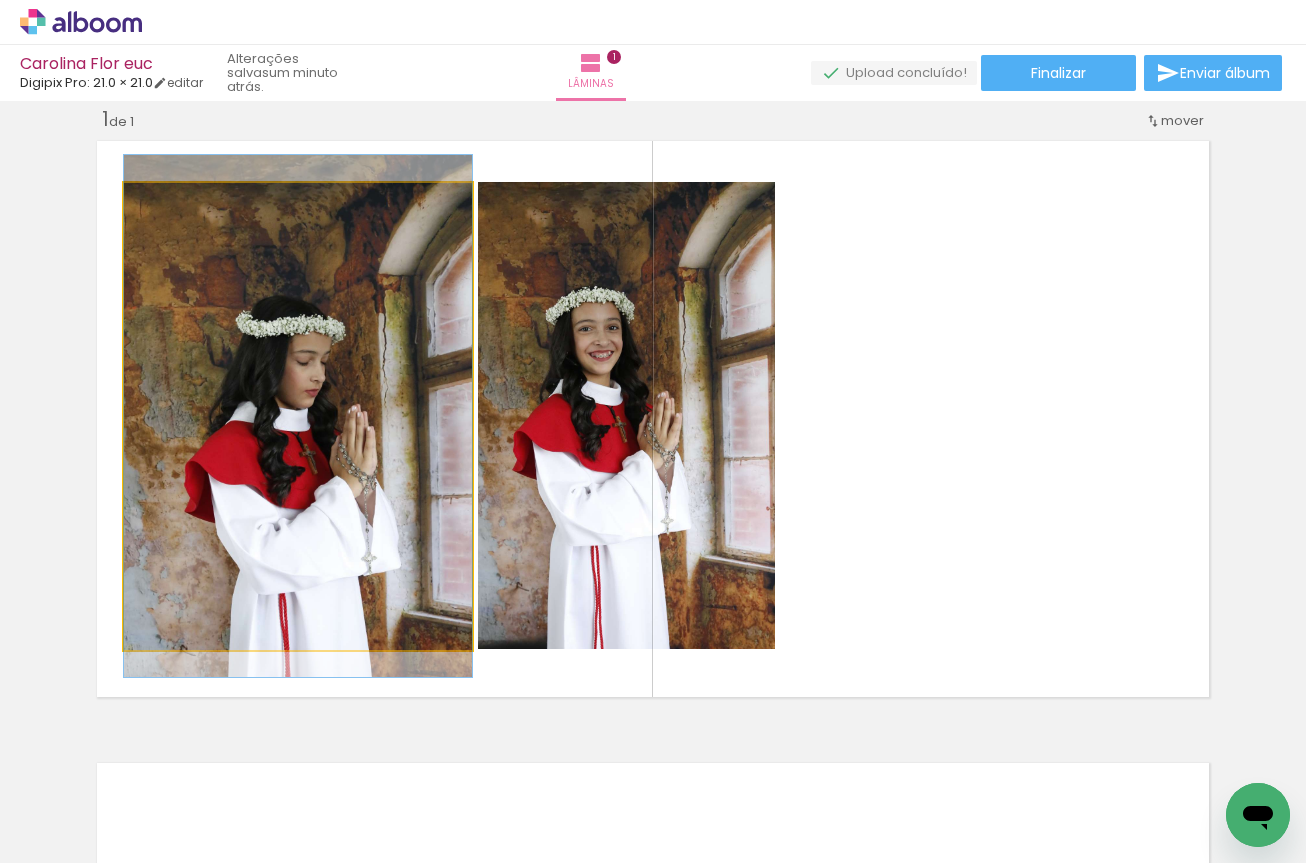 click 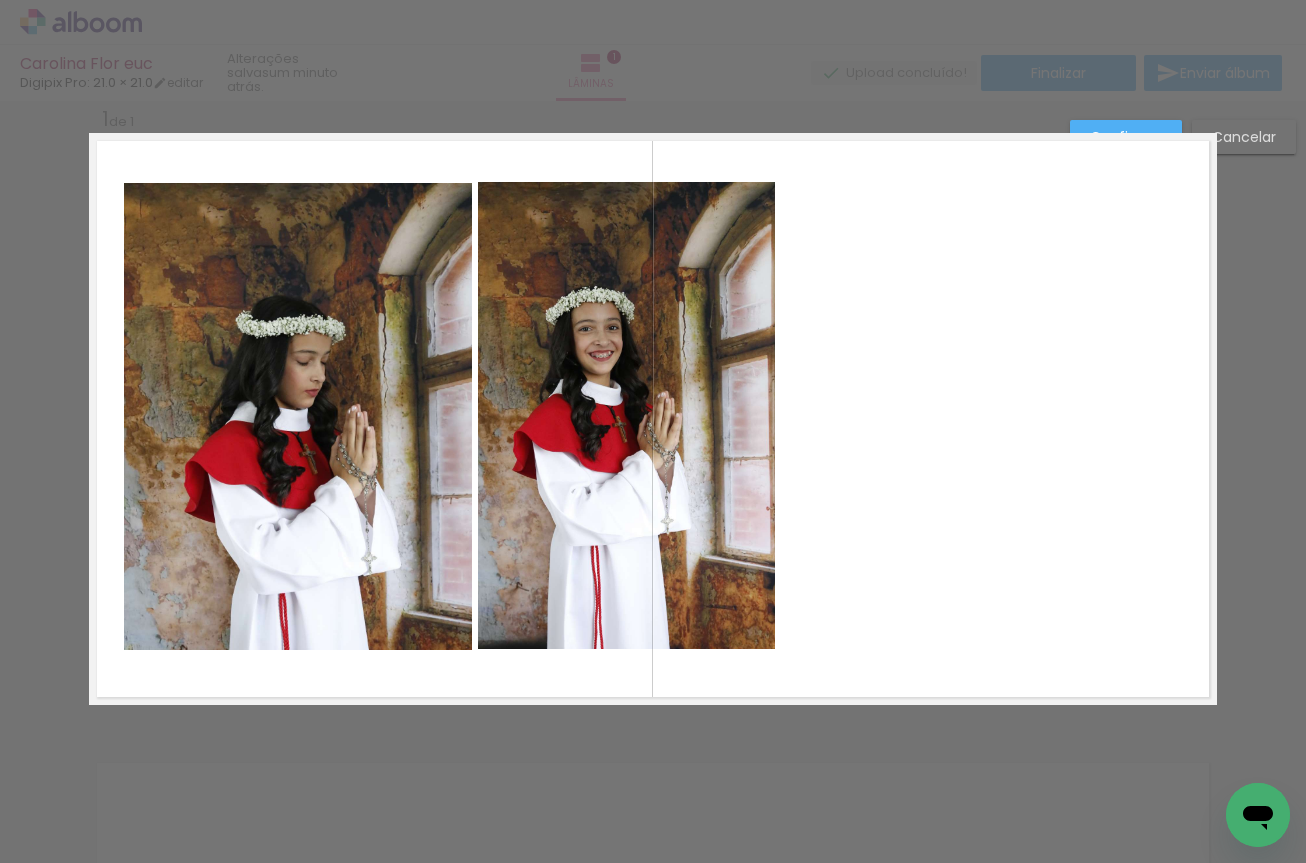 click 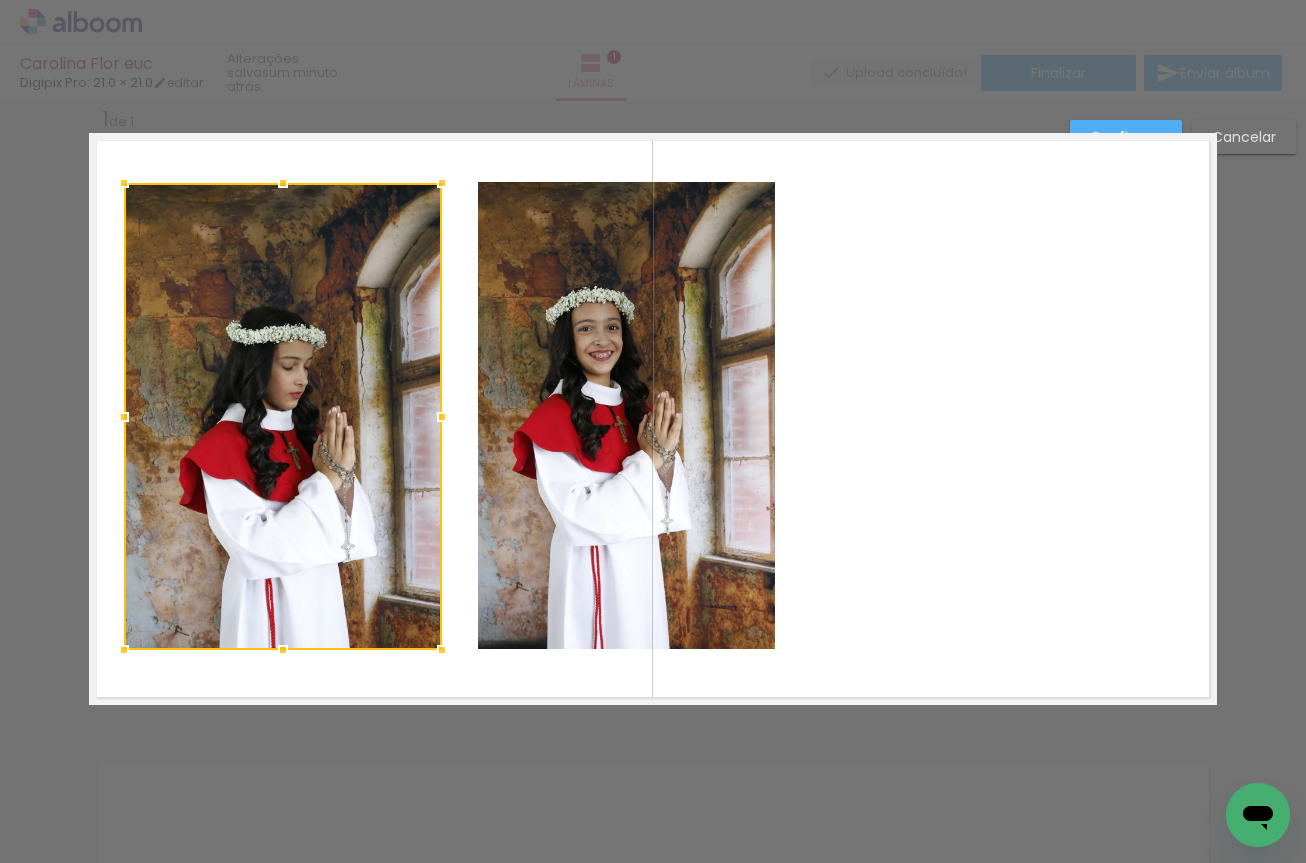drag, startPoint x: 465, startPoint y: 421, endPoint x: 434, endPoint y: 426, distance: 31.400637 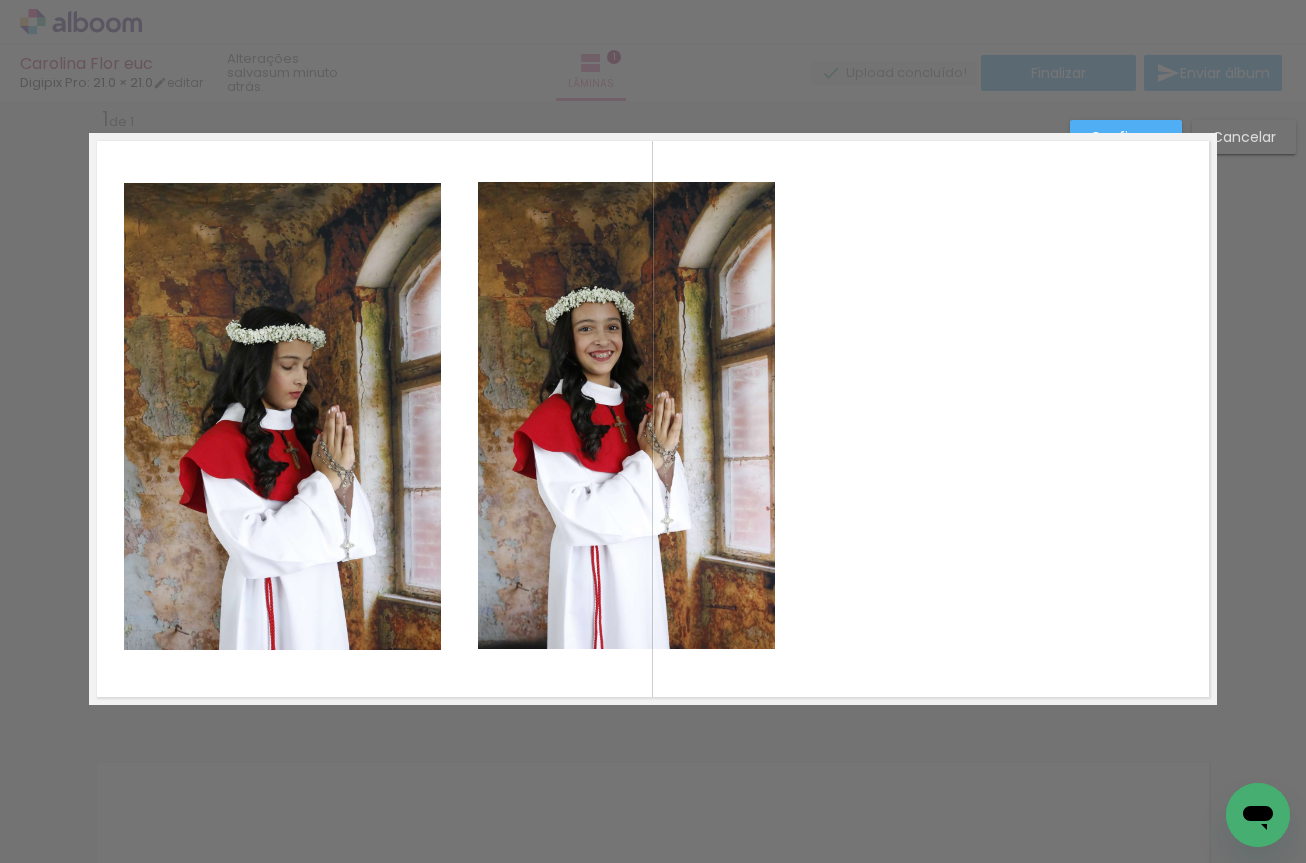 click 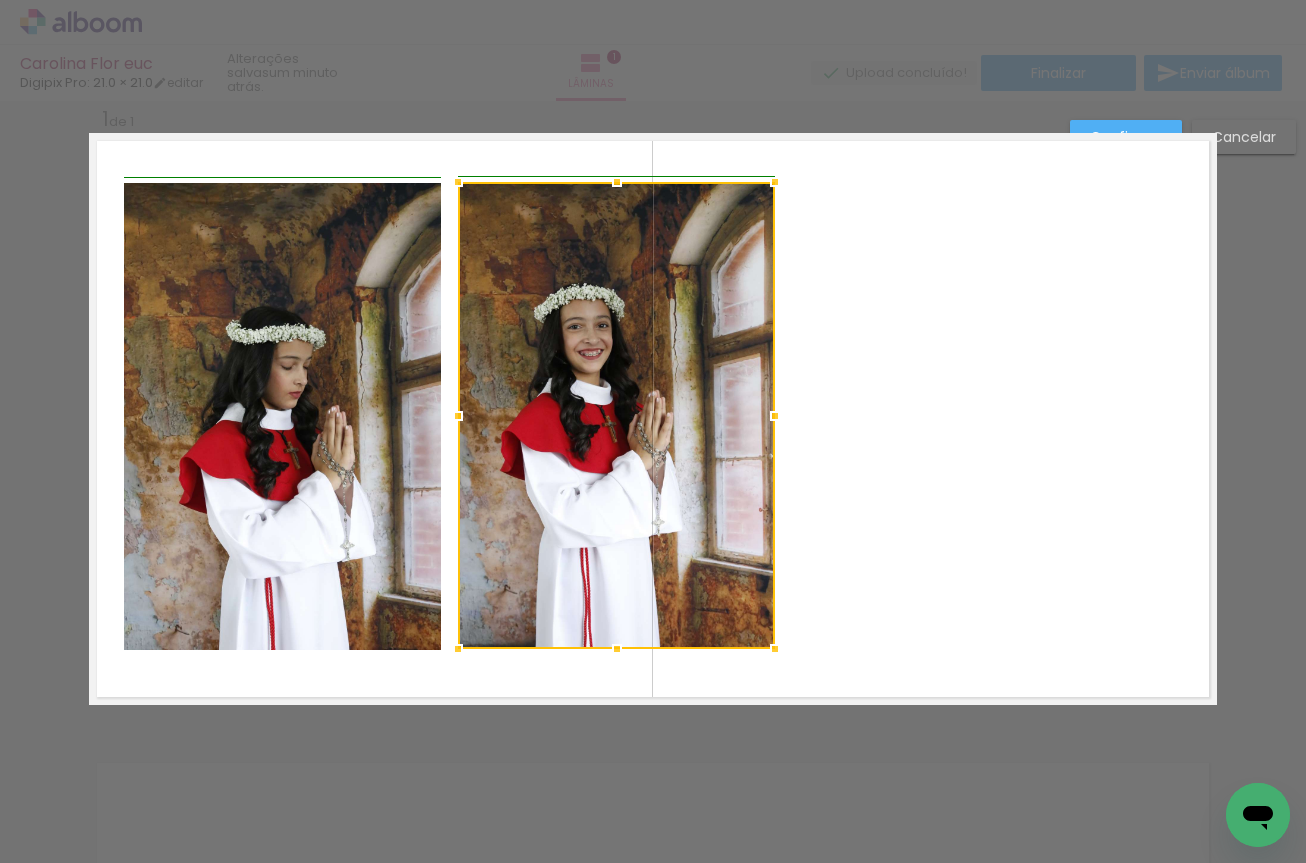 drag, startPoint x: 474, startPoint y: 419, endPoint x: 453, endPoint y: 425, distance: 21.84033 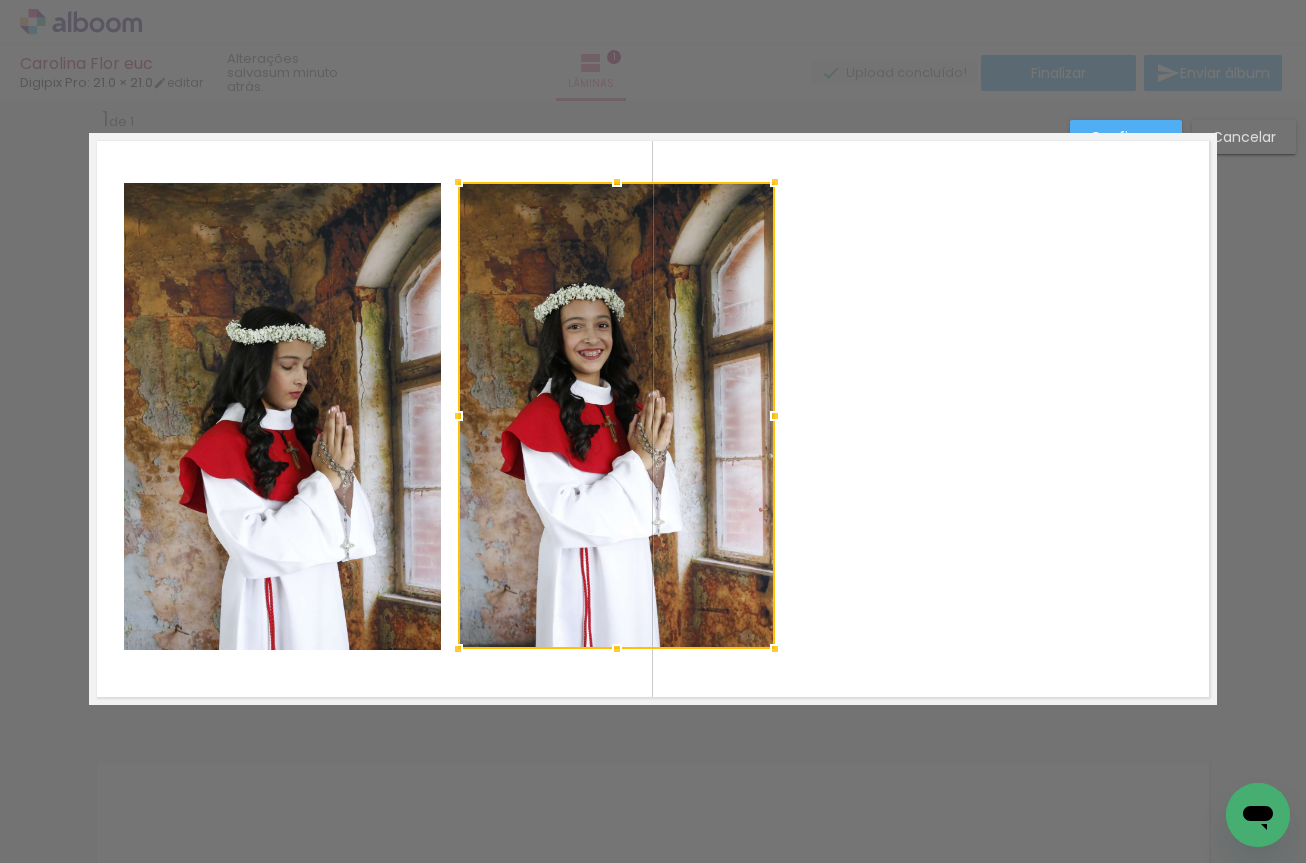 click on "Confirmar Cancelar" at bounding box center (653, 721) 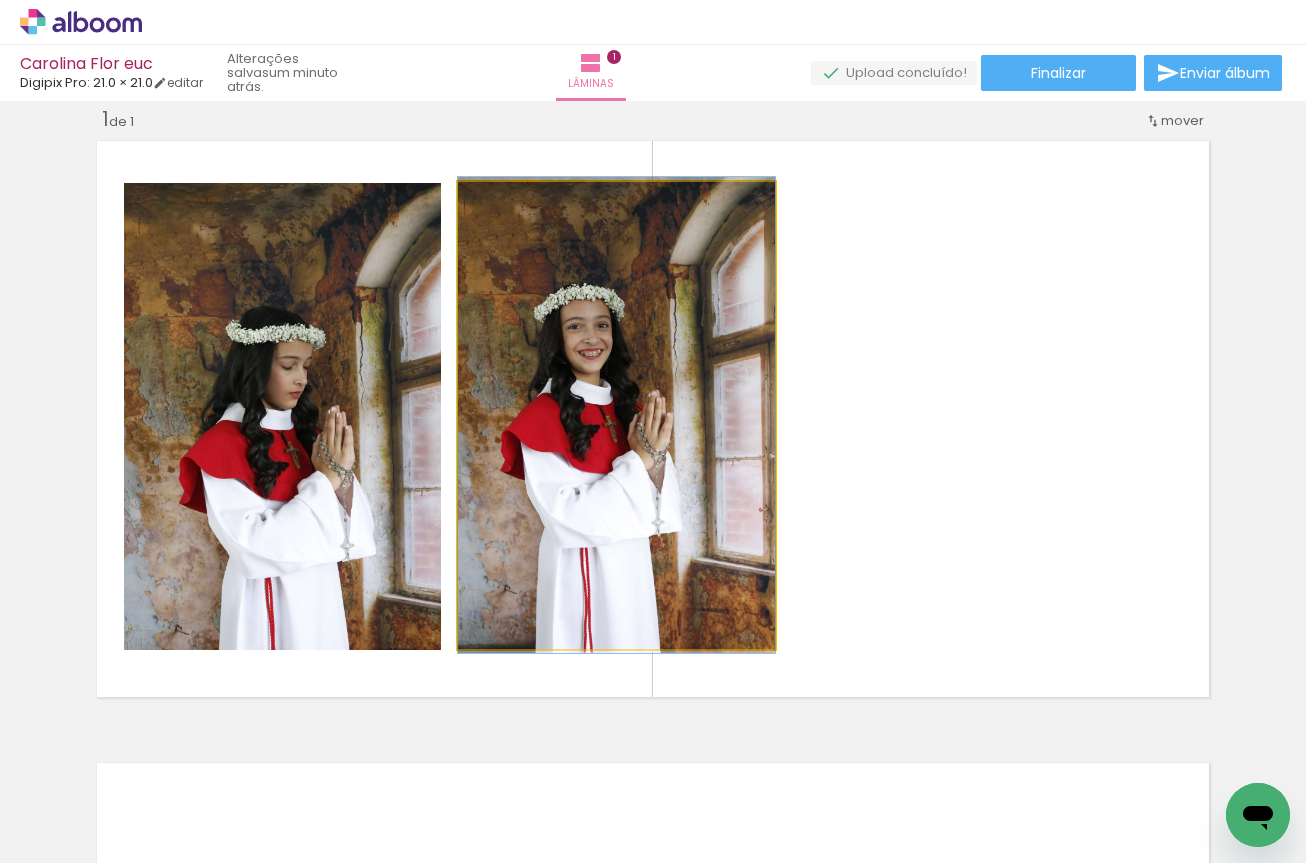 click 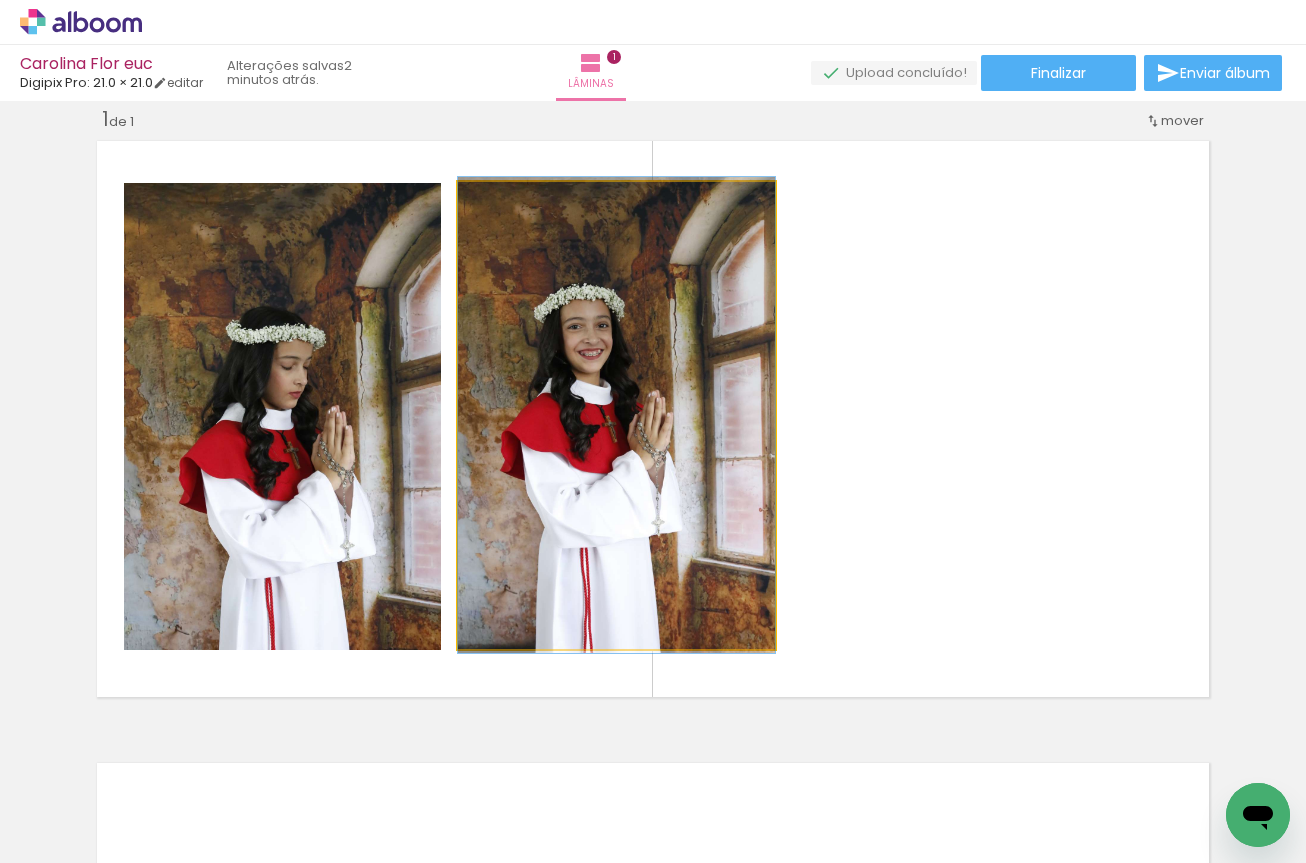drag, startPoint x: 707, startPoint y: 379, endPoint x: 693, endPoint y: 379, distance: 14 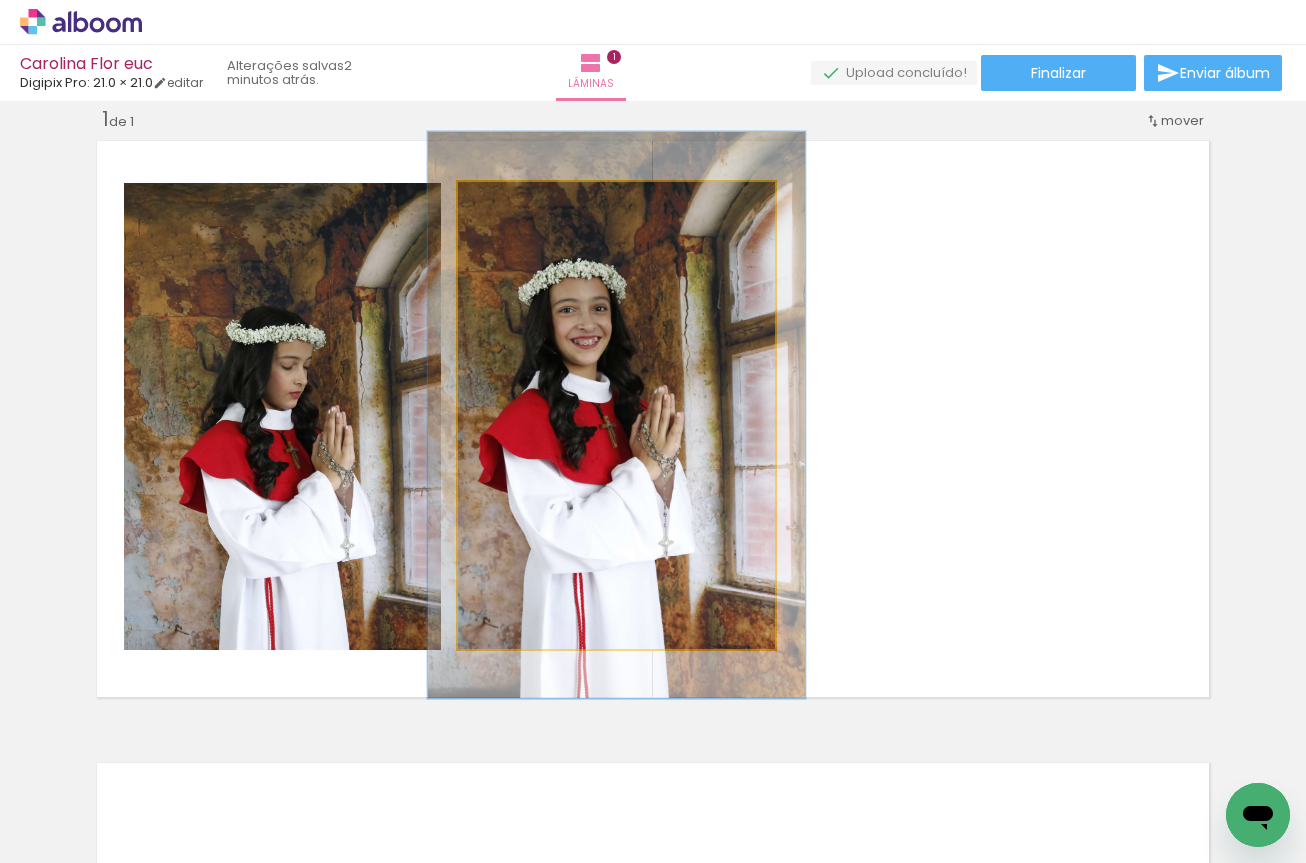 drag, startPoint x: 493, startPoint y: 199, endPoint x: 506, endPoint y: 199, distance: 13 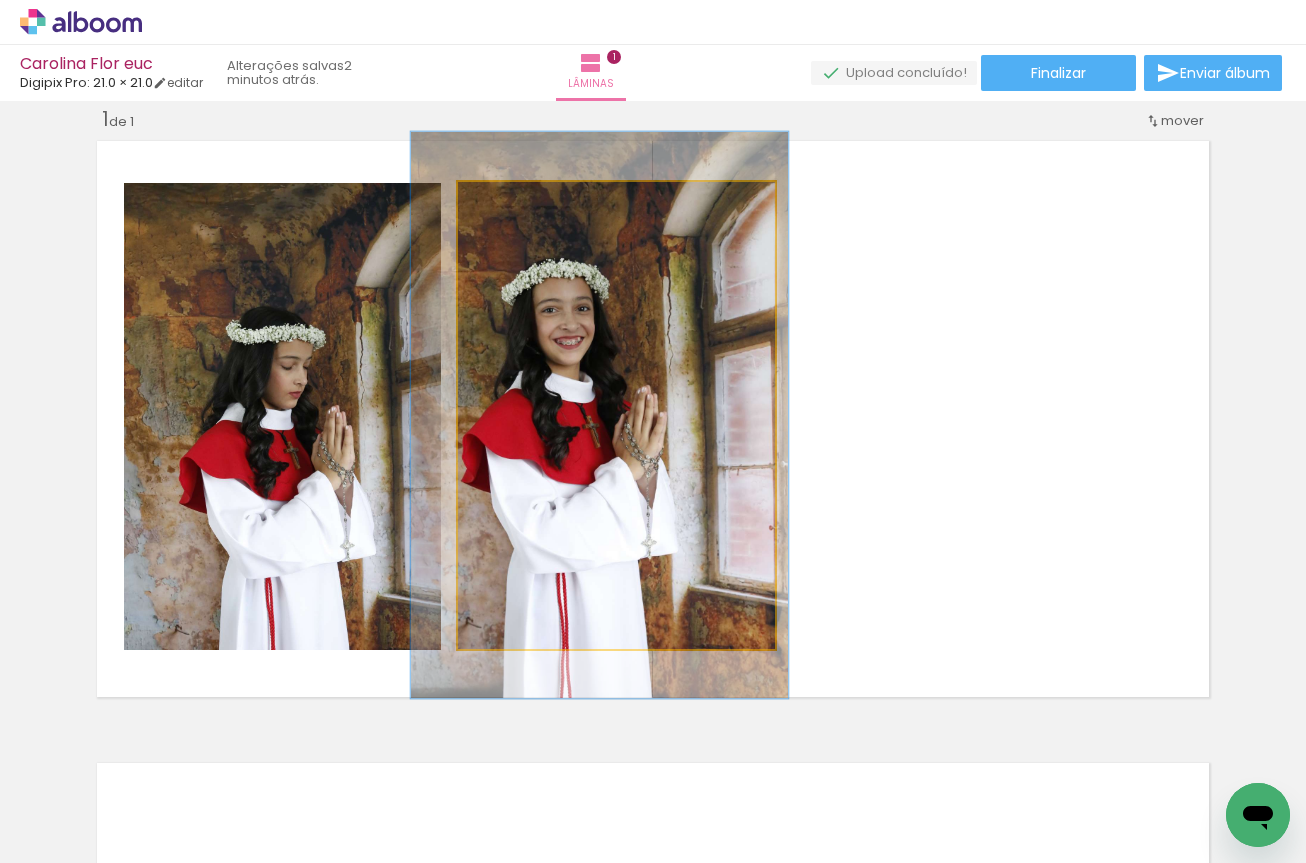 drag, startPoint x: 634, startPoint y: 372, endPoint x: 617, endPoint y: 372, distance: 17 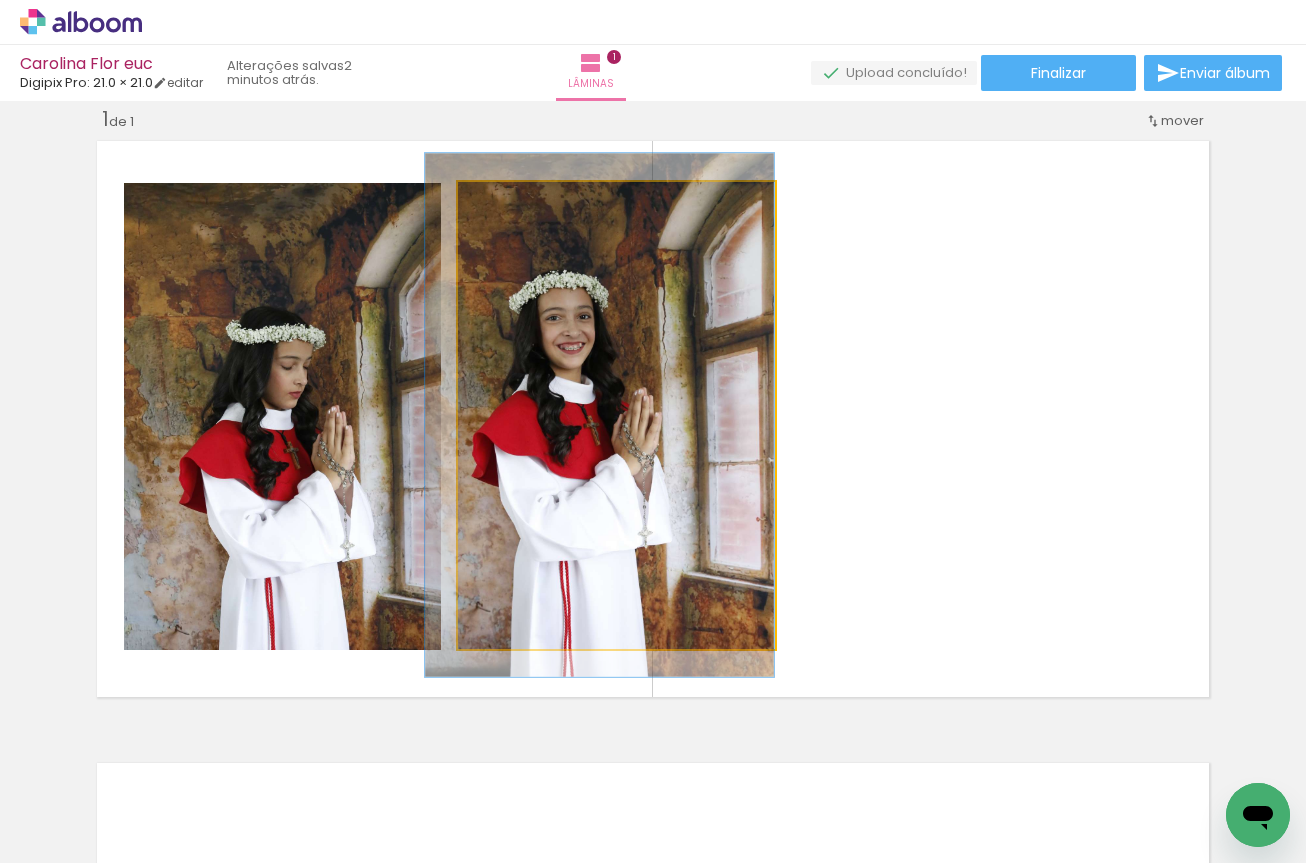 type on "110" 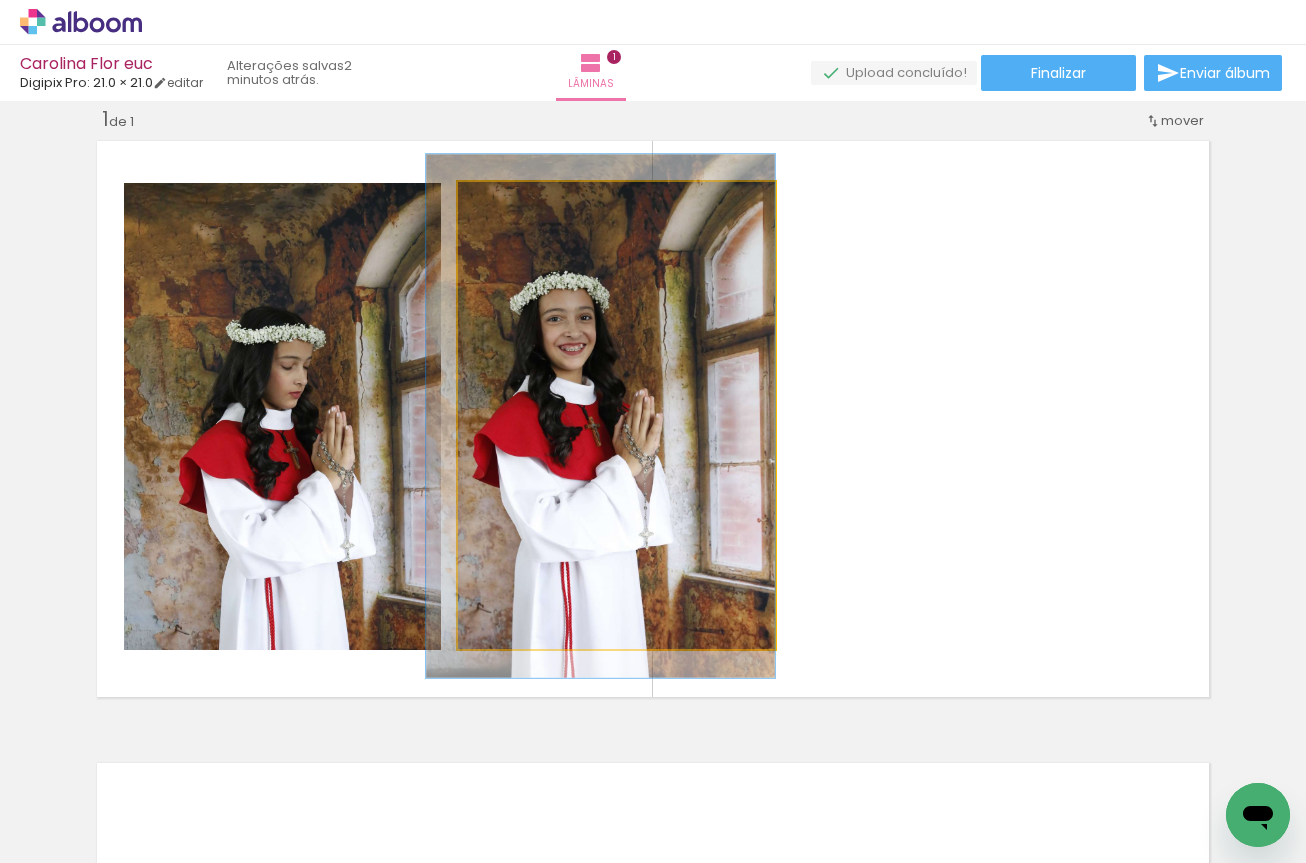 drag, startPoint x: 676, startPoint y: 350, endPoint x: 653, endPoint y: 351, distance: 23.021729 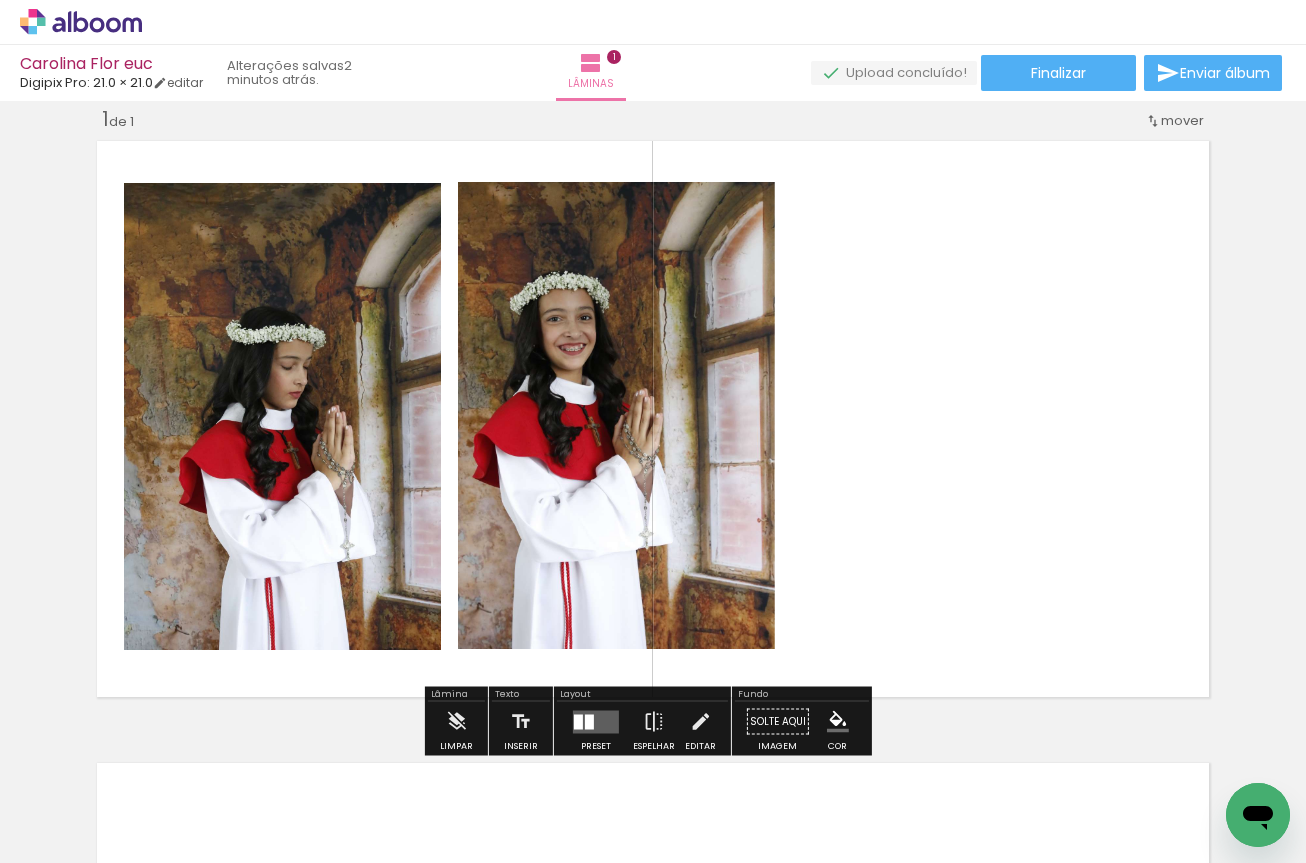 click at bounding box center (653, 419) 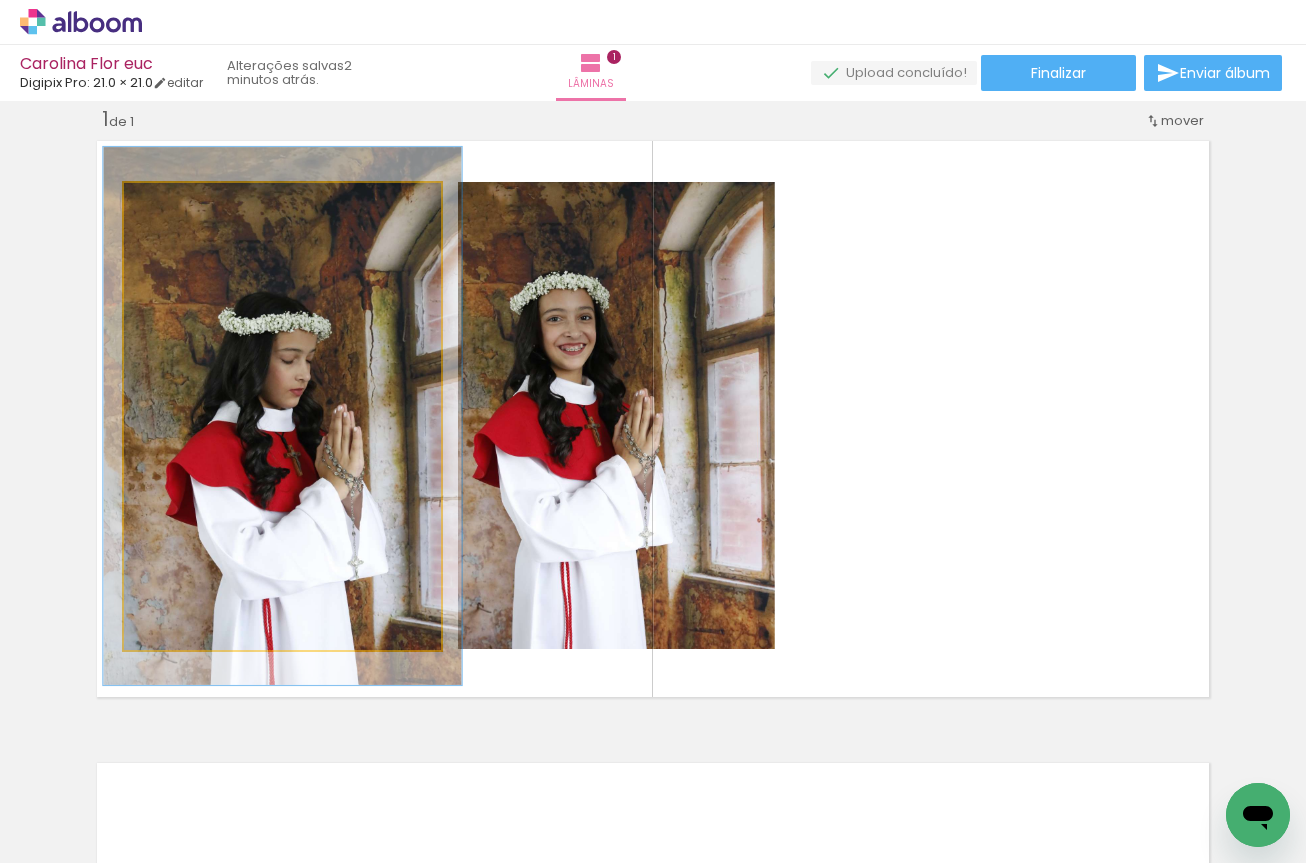 click at bounding box center (180, 204) 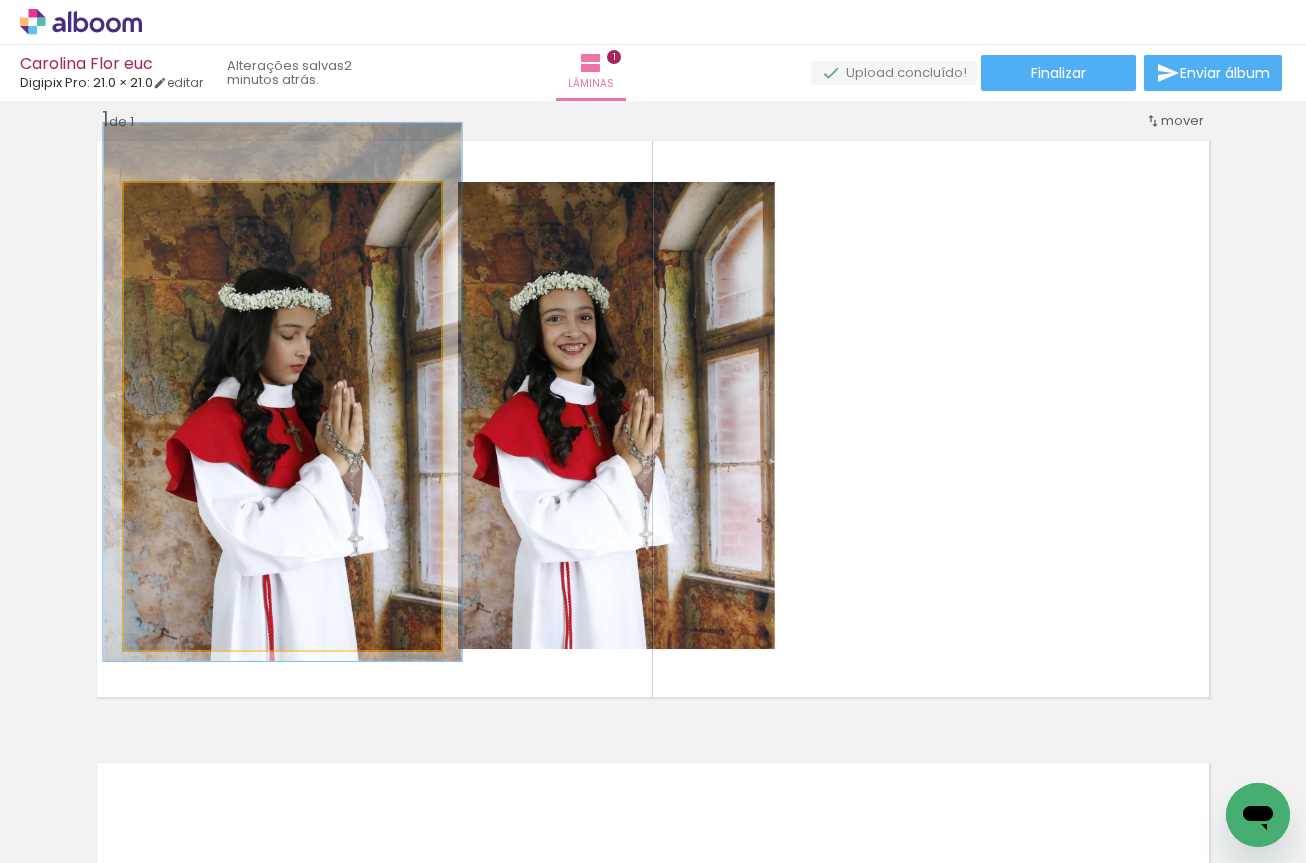 drag, startPoint x: 223, startPoint y: 348, endPoint x: 223, endPoint y: 324, distance: 24 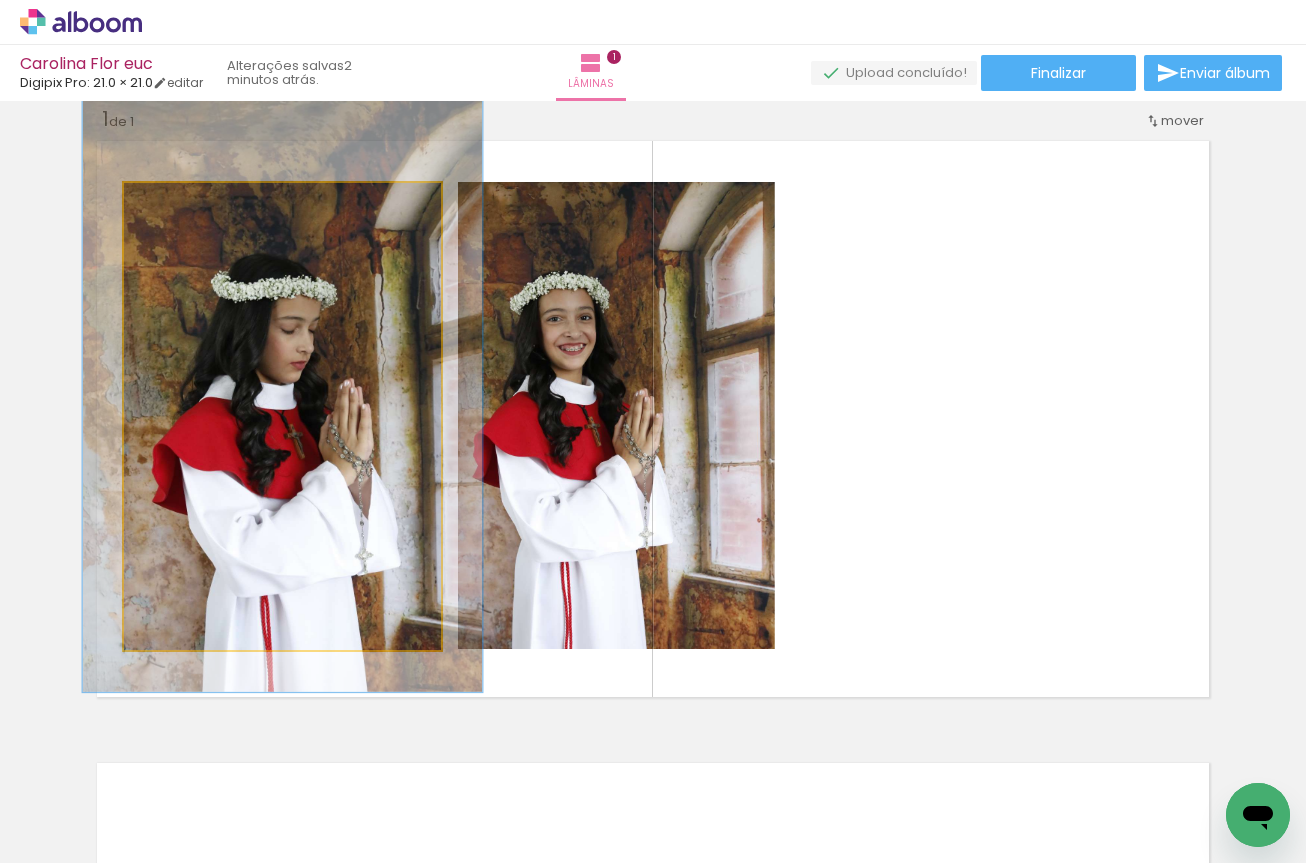 drag, startPoint x: 181, startPoint y: 200, endPoint x: 192, endPoint y: 200, distance: 11 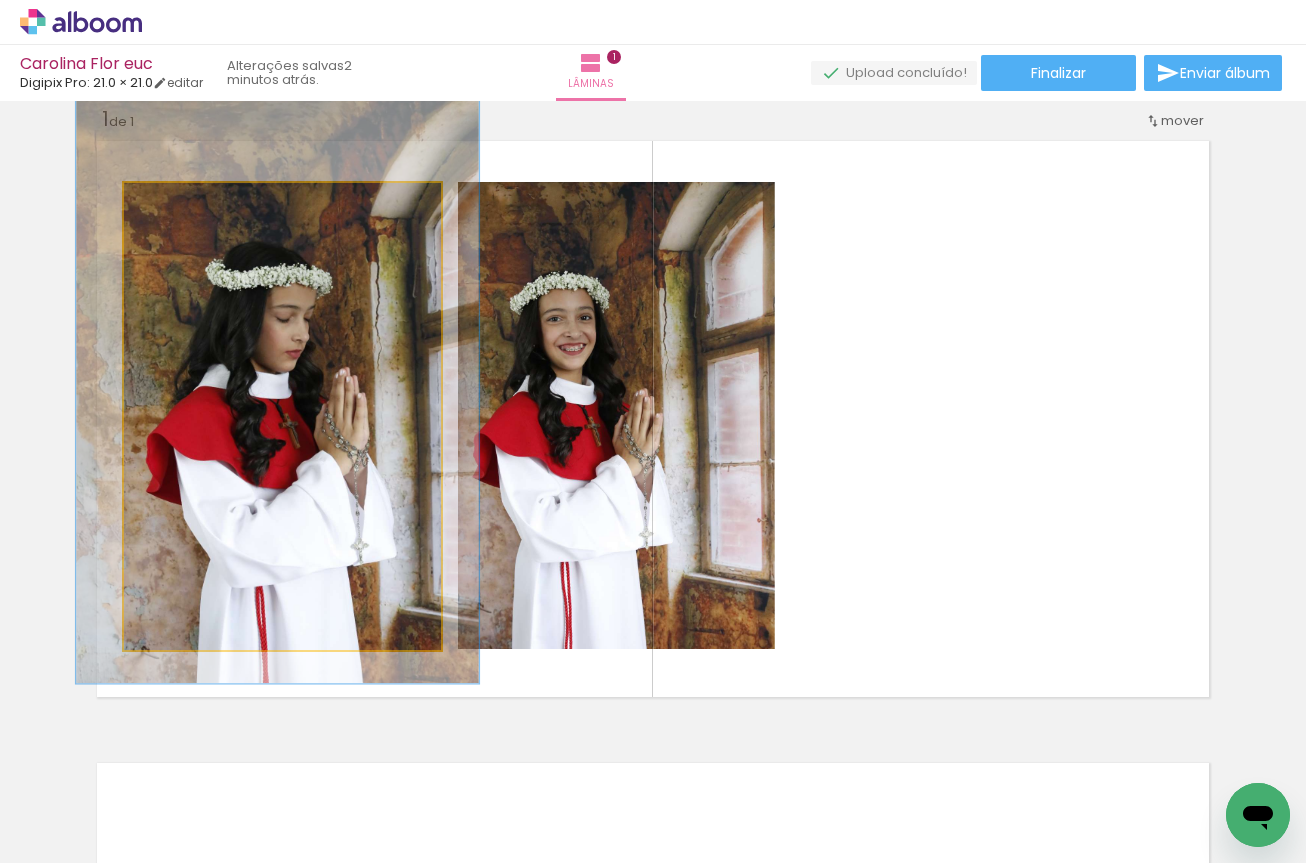 drag, startPoint x: 248, startPoint y: 330, endPoint x: 243, endPoint y: 319, distance: 12.083046 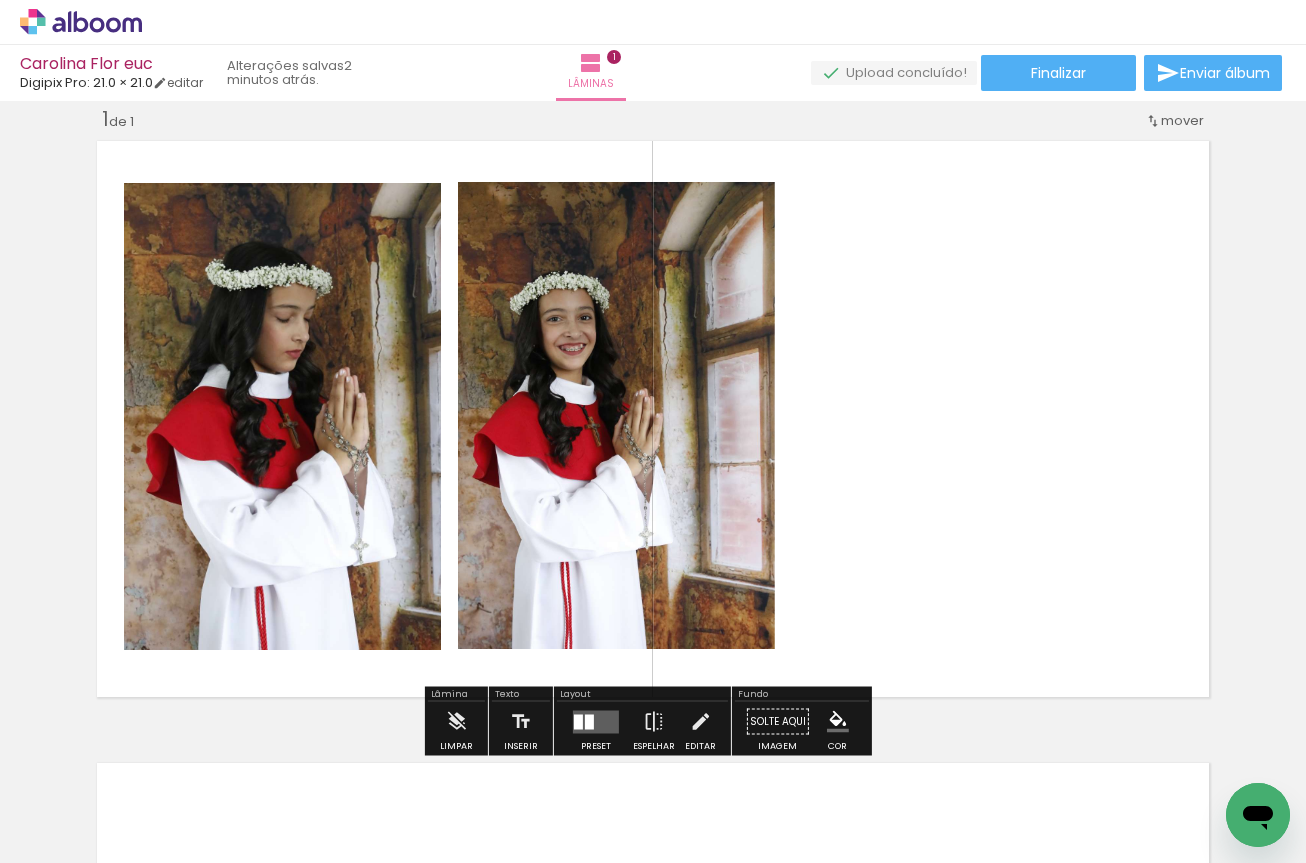 click at bounding box center [653, 419] 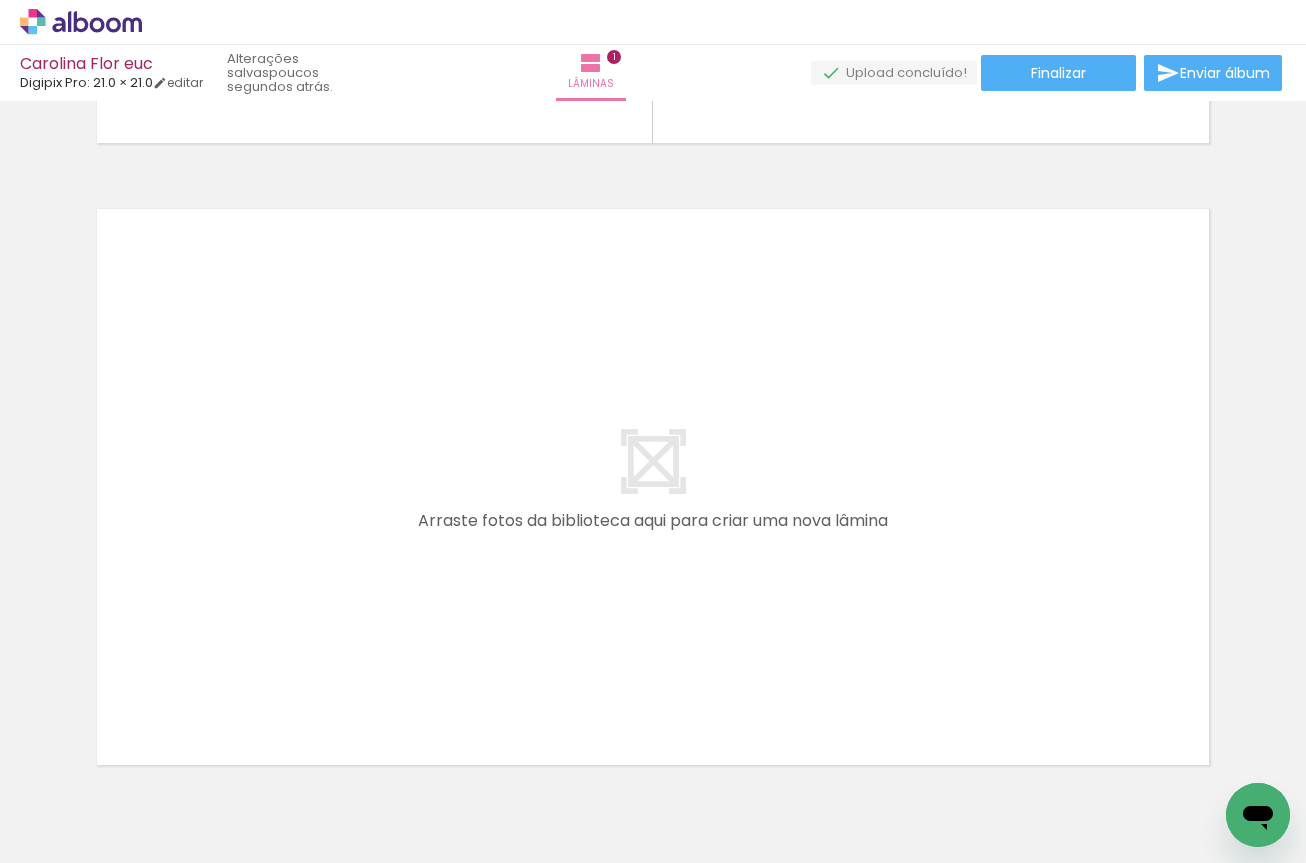 scroll, scrollTop: 626, scrollLeft: 0, axis: vertical 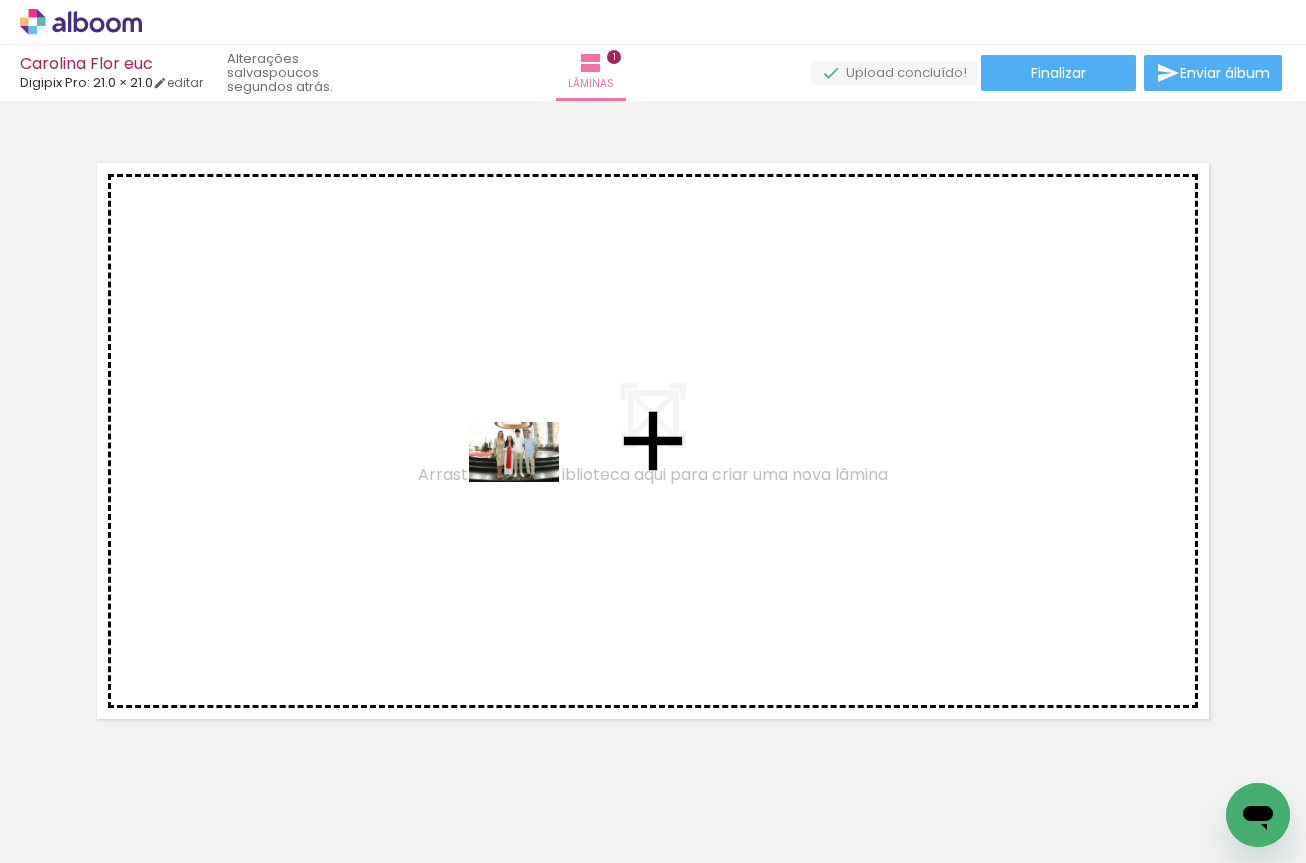 drag, startPoint x: 695, startPoint y: 793, endPoint x: 528, endPoint y: 480, distance: 354.7647 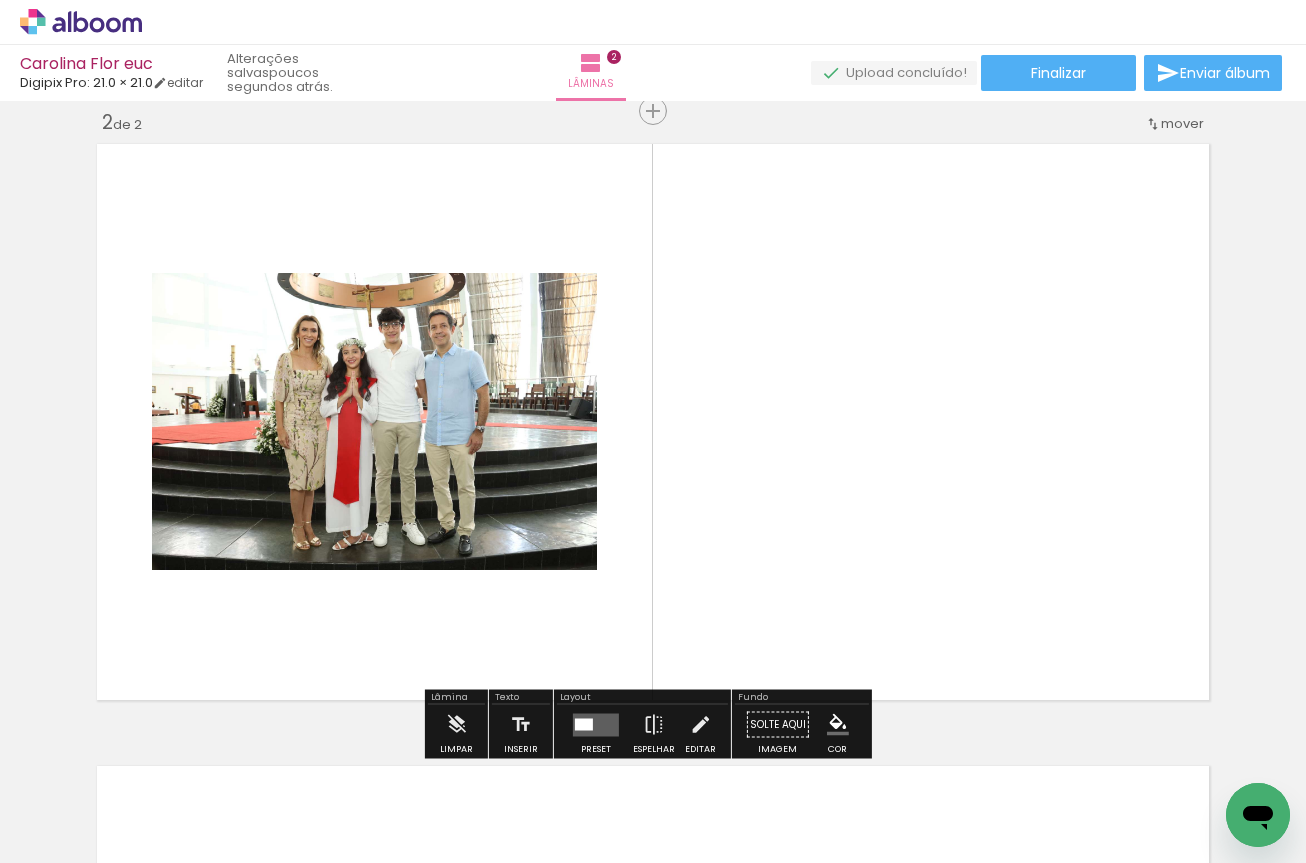 scroll, scrollTop: 648, scrollLeft: 0, axis: vertical 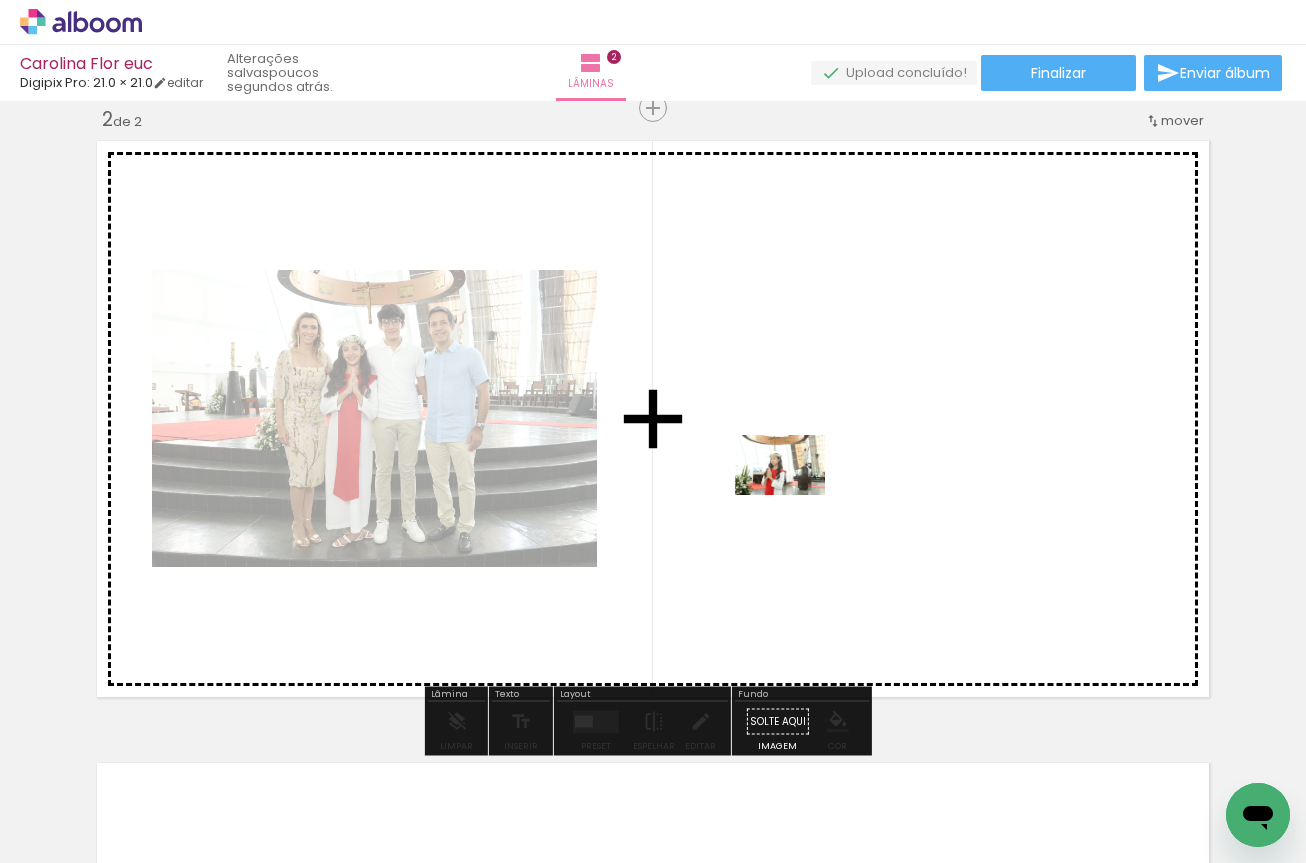 drag, startPoint x: 333, startPoint y: 807, endPoint x: 795, endPoint y: 495, distance: 557.48364 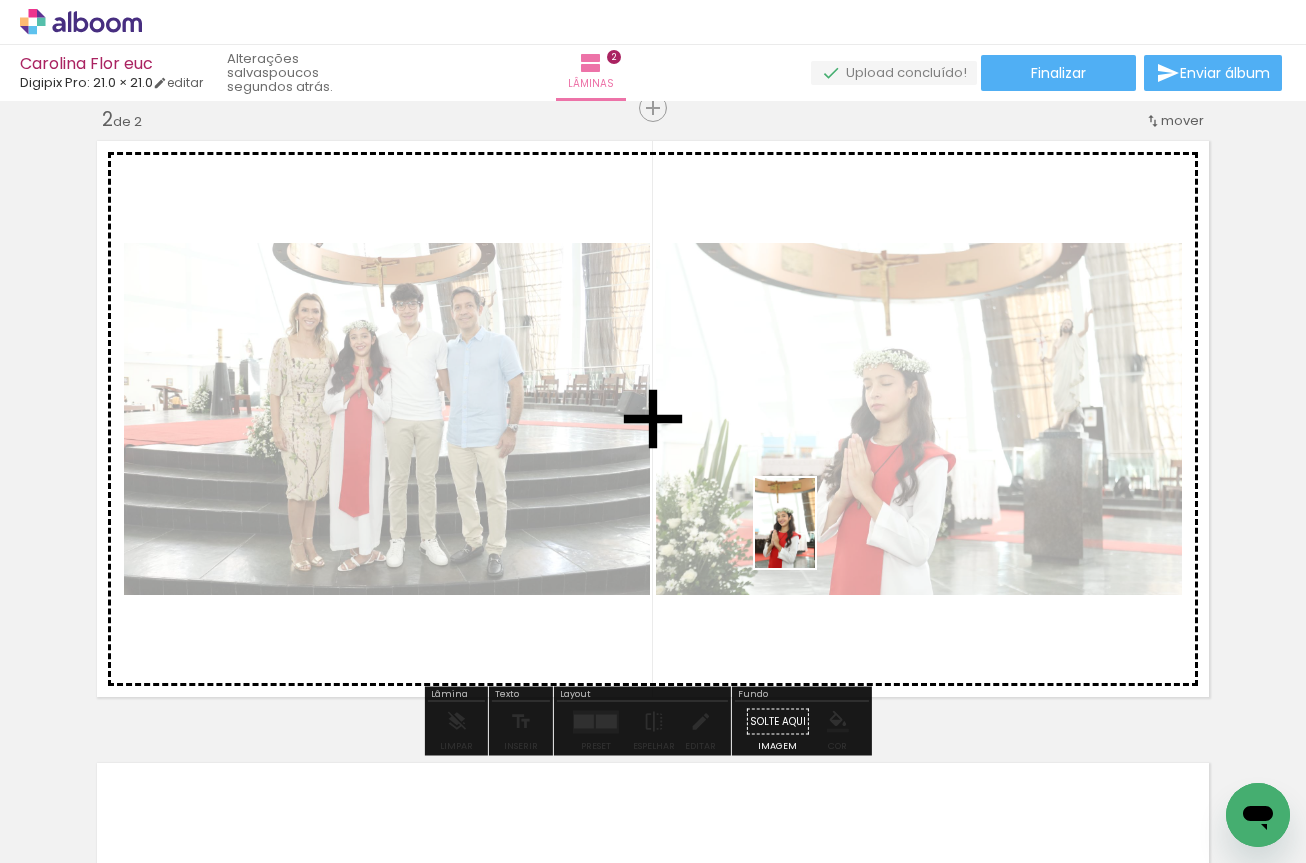 drag, startPoint x: 226, startPoint y: 801, endPoint x: 840, endPoint y: 527, distance: 672.363 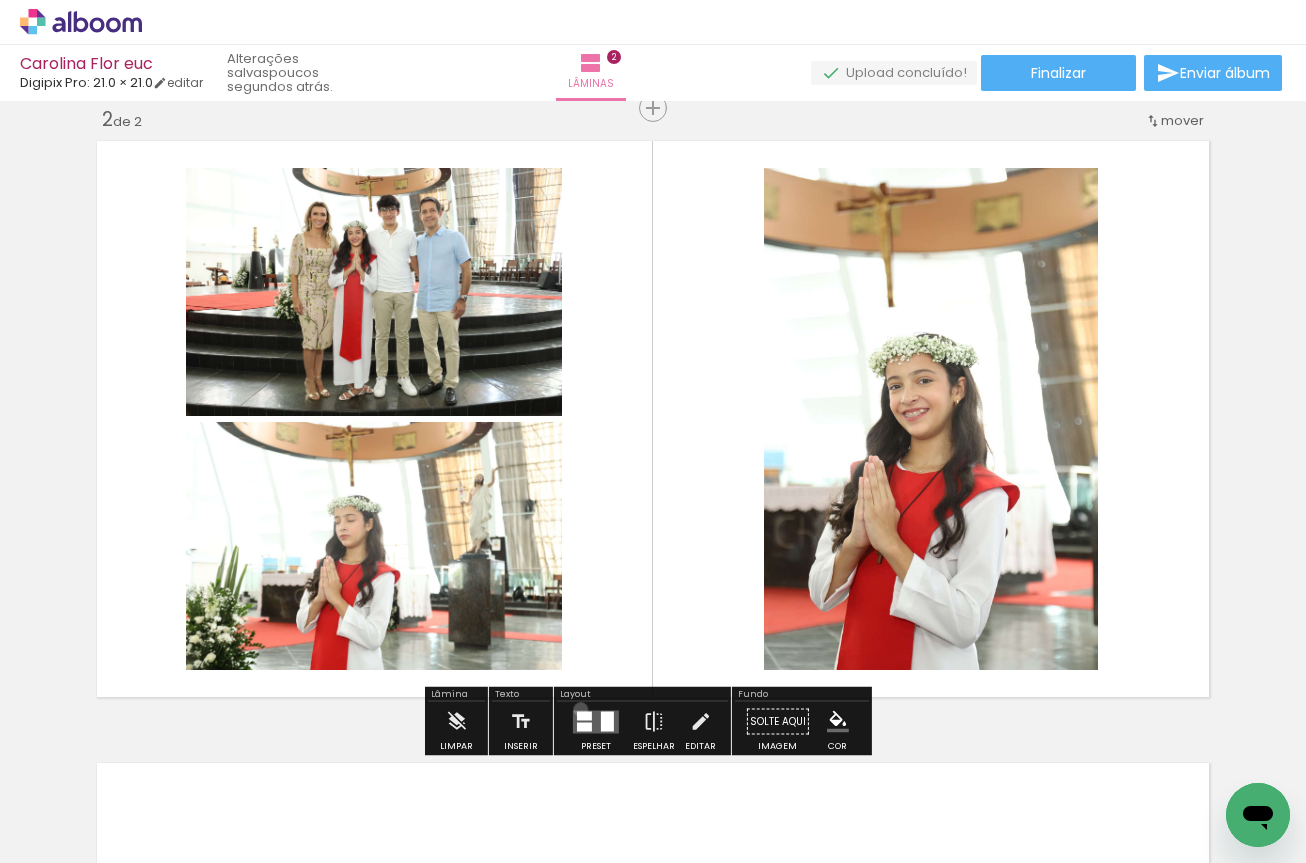 click at bounding box center [596, 722] 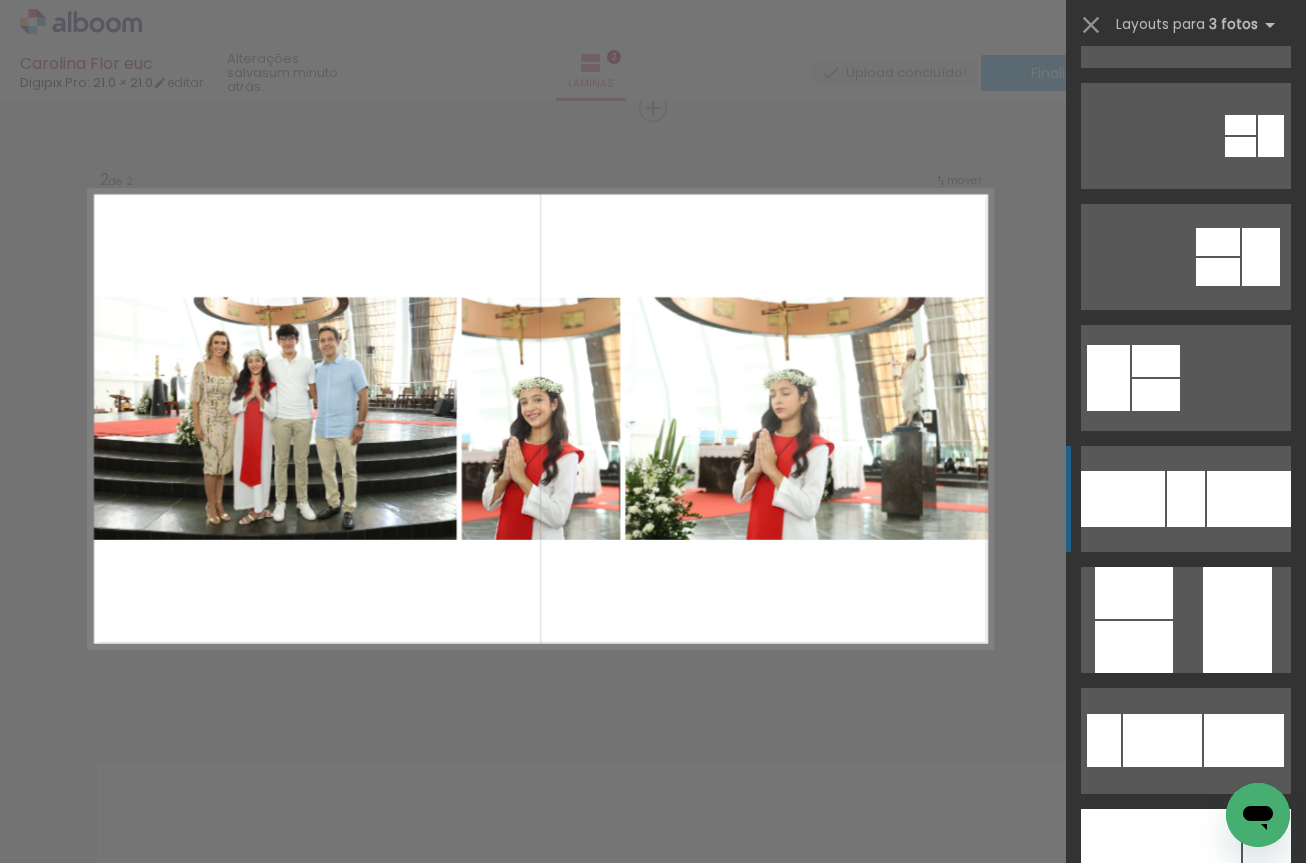 scroll, scrollTop: 300, scrollLeft: 0, axis: vertical 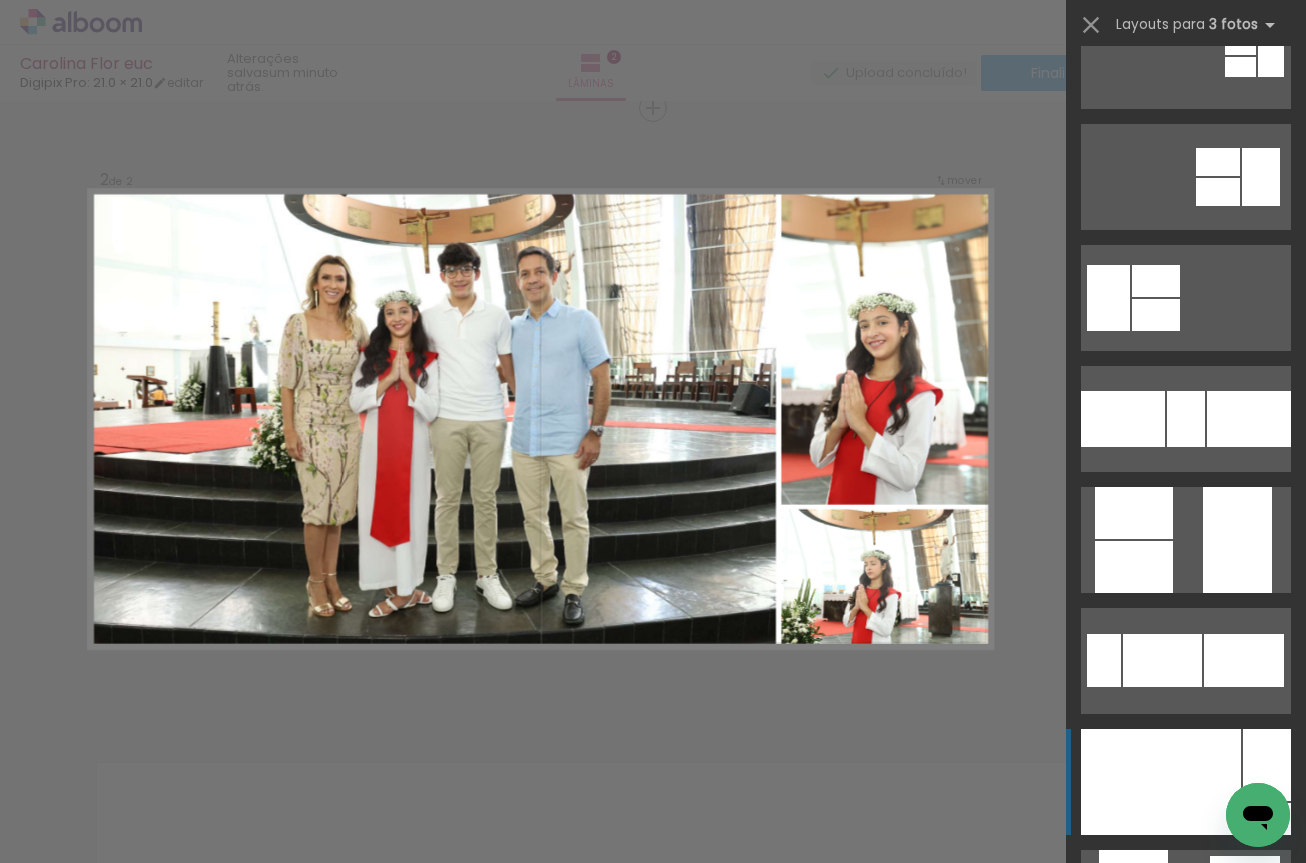 click at bounding box center [1161, 782] 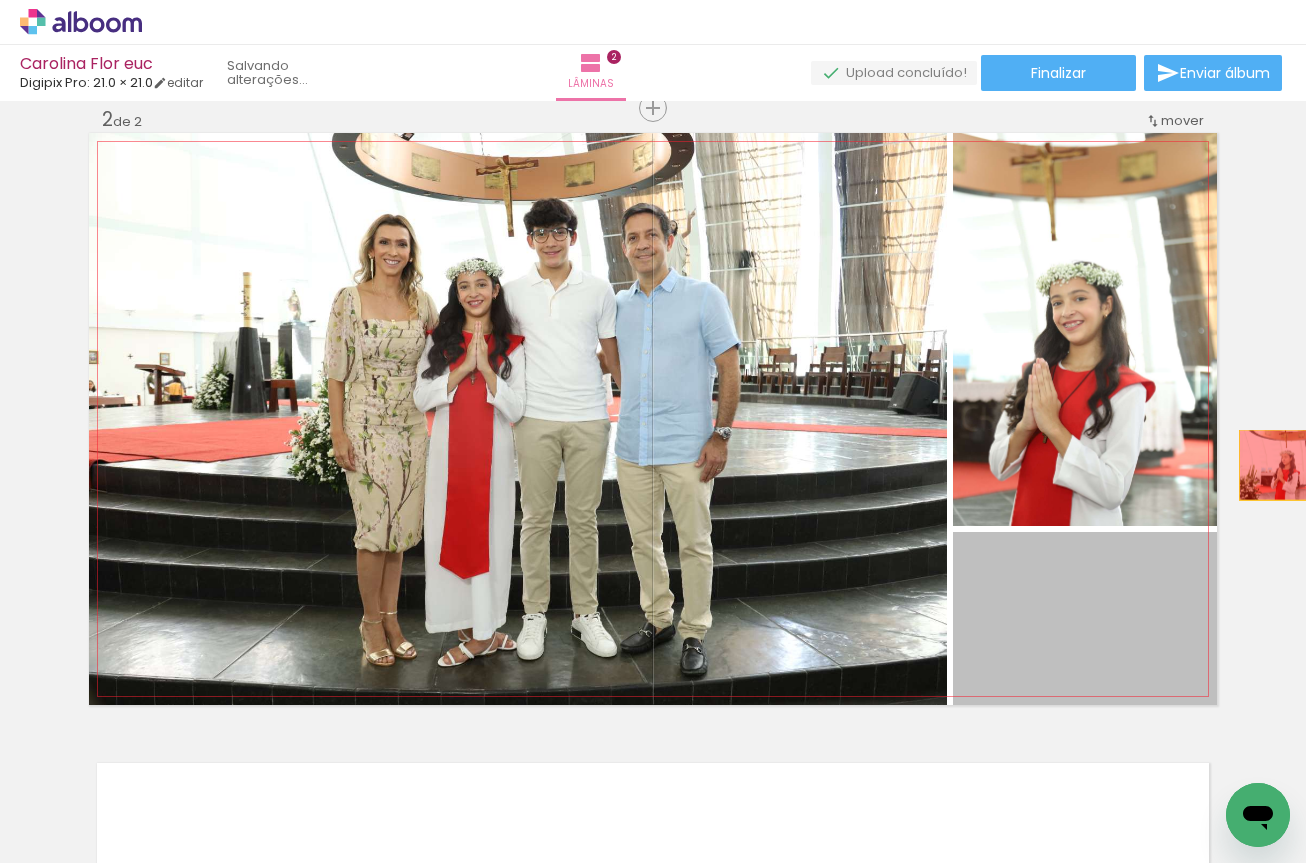 drag, startPoint x: 1082, startPoint y: 603, endPoint x: 1266, endPoint y: 442, distance: 244.49335 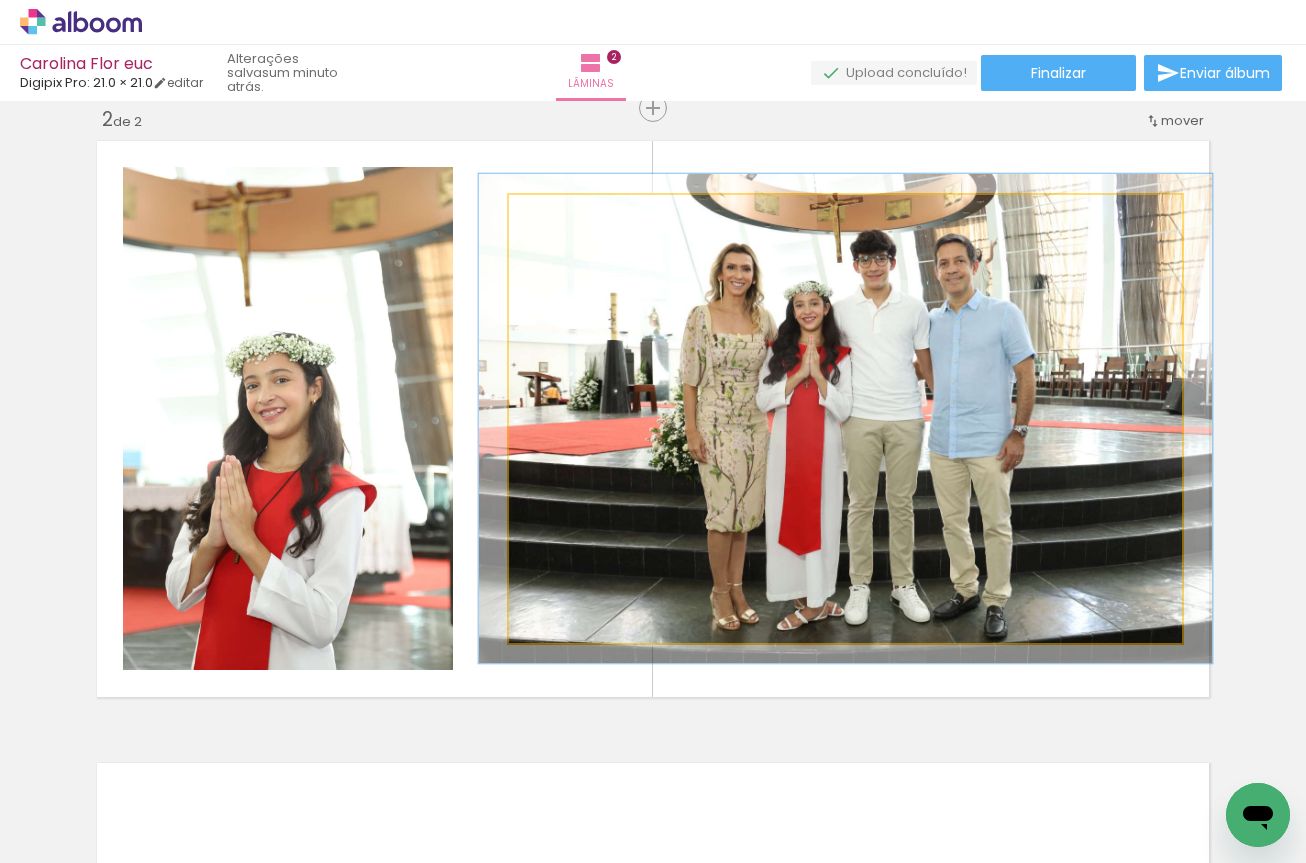 click at bounding box center (562, 216) 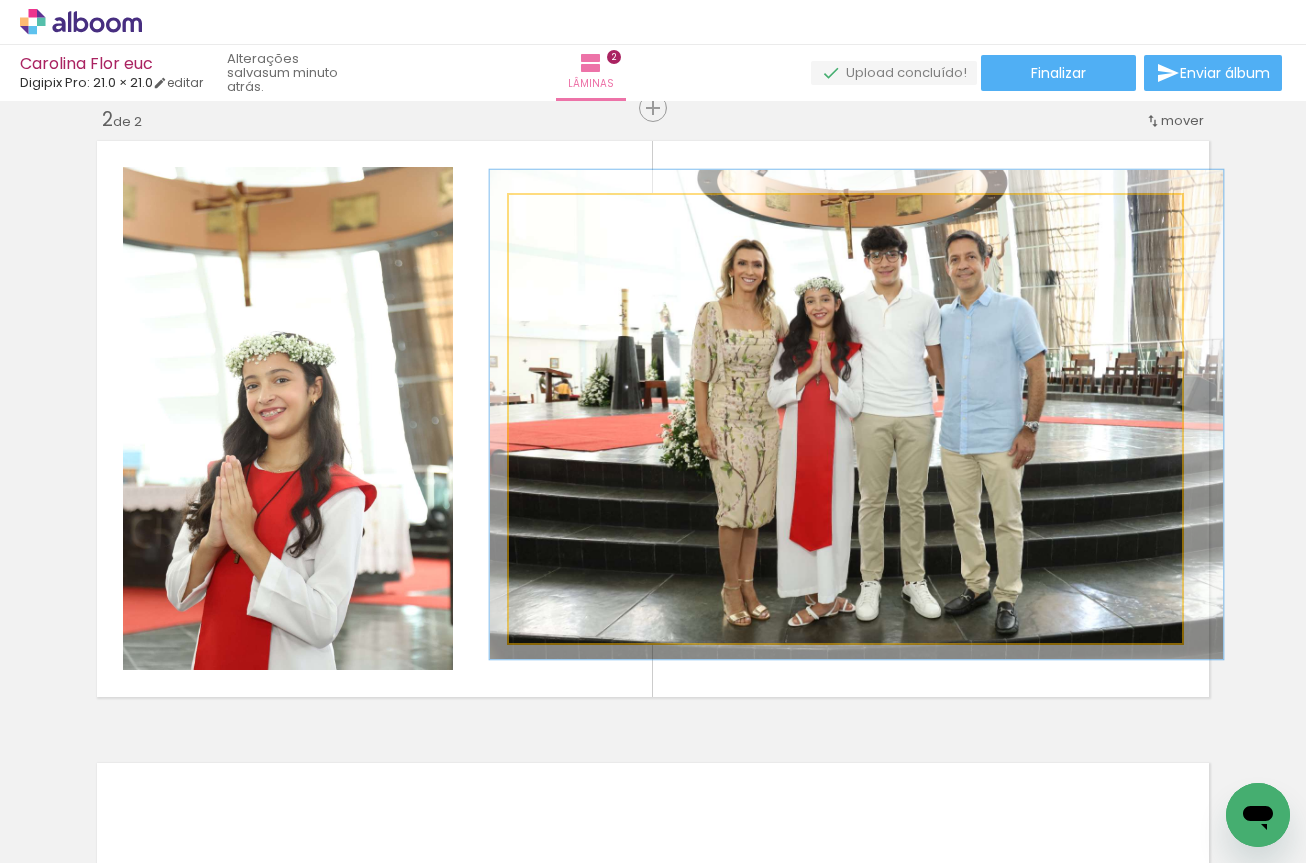 drag, startPoint x: 825, startPoint y: 391, endPoint x: 836, endPoint y: 387, distance: 11.7046995 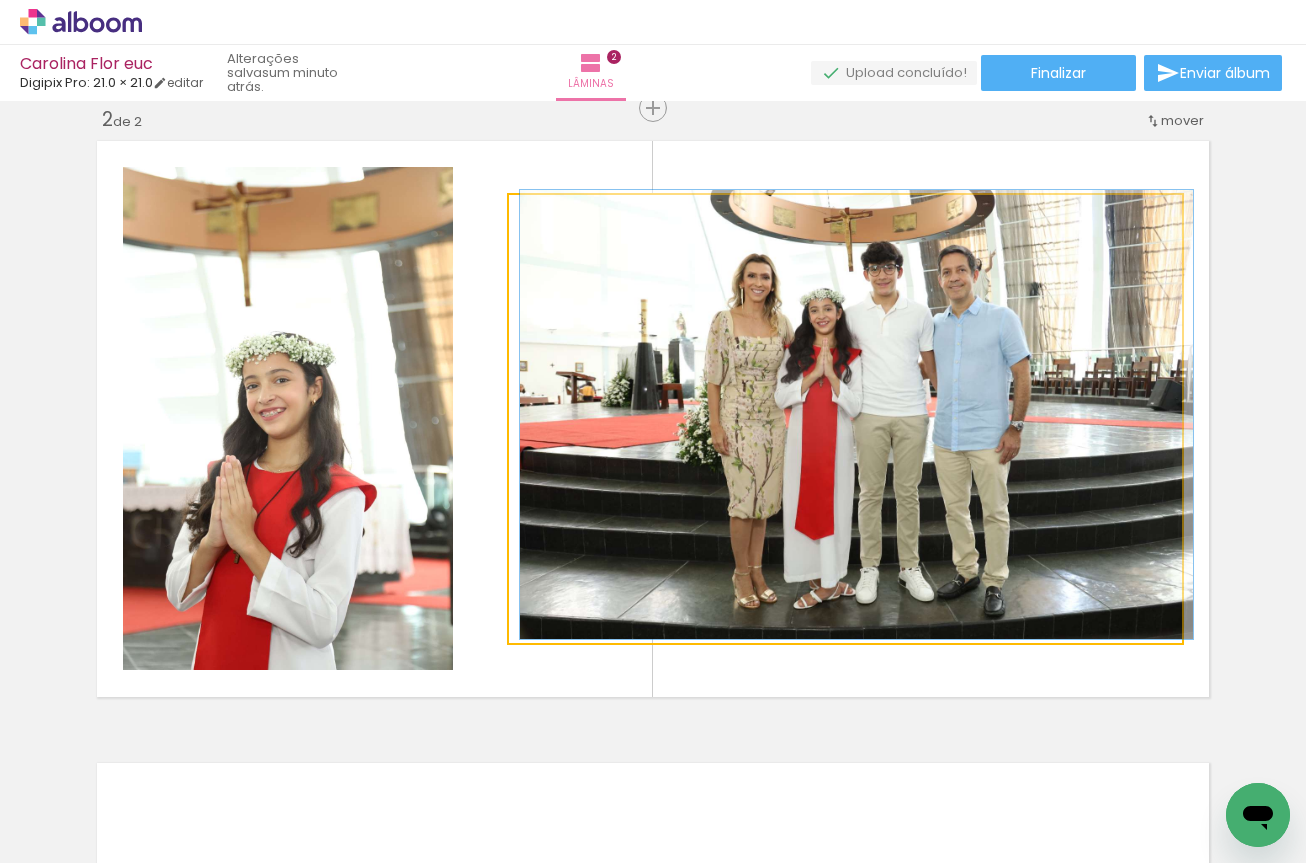 drag, startPoint x: 563, startPoint y: 220, endPoint x: 545, endPoint y: 222, distance: 18.110771 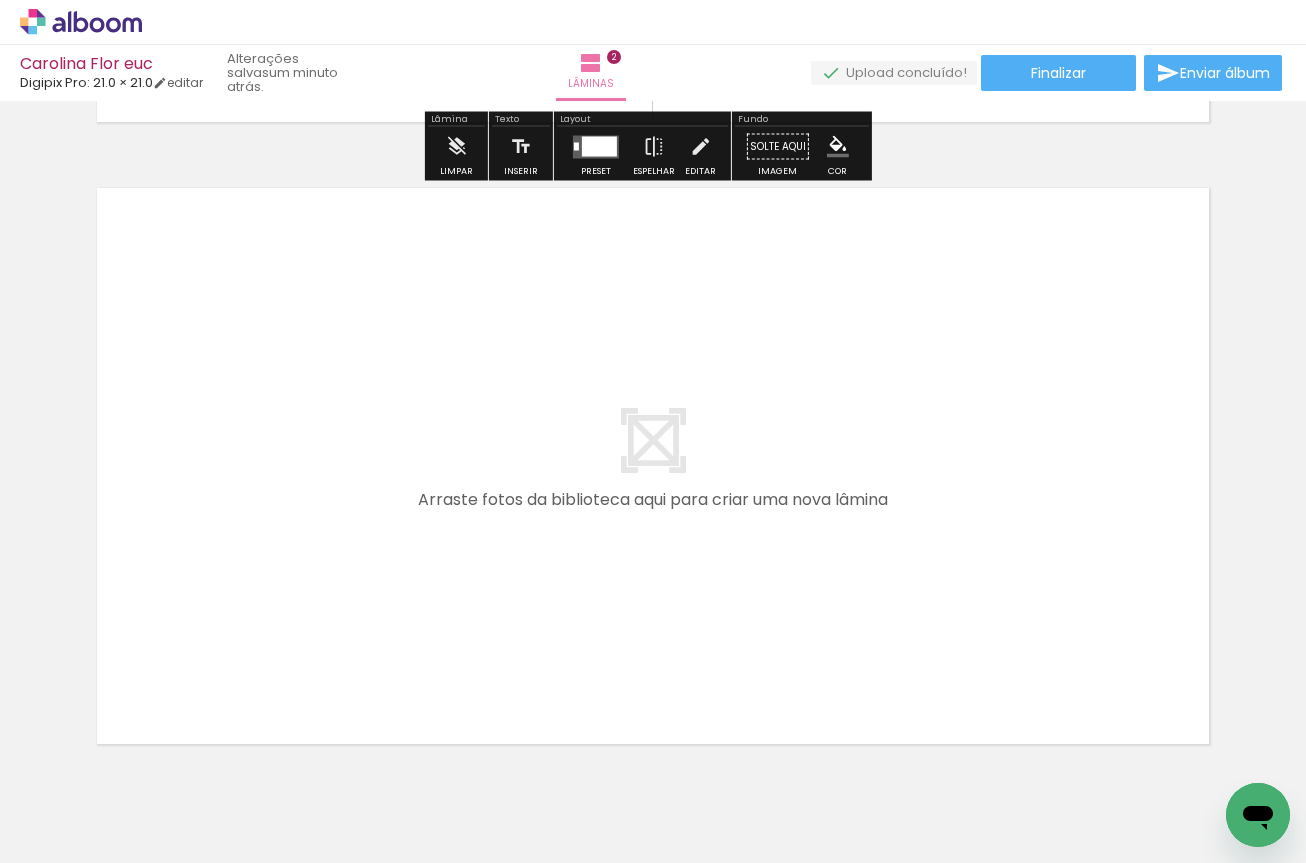 scroll, scrollTop: 1248, scrollLeft: 0, axis: vertical 